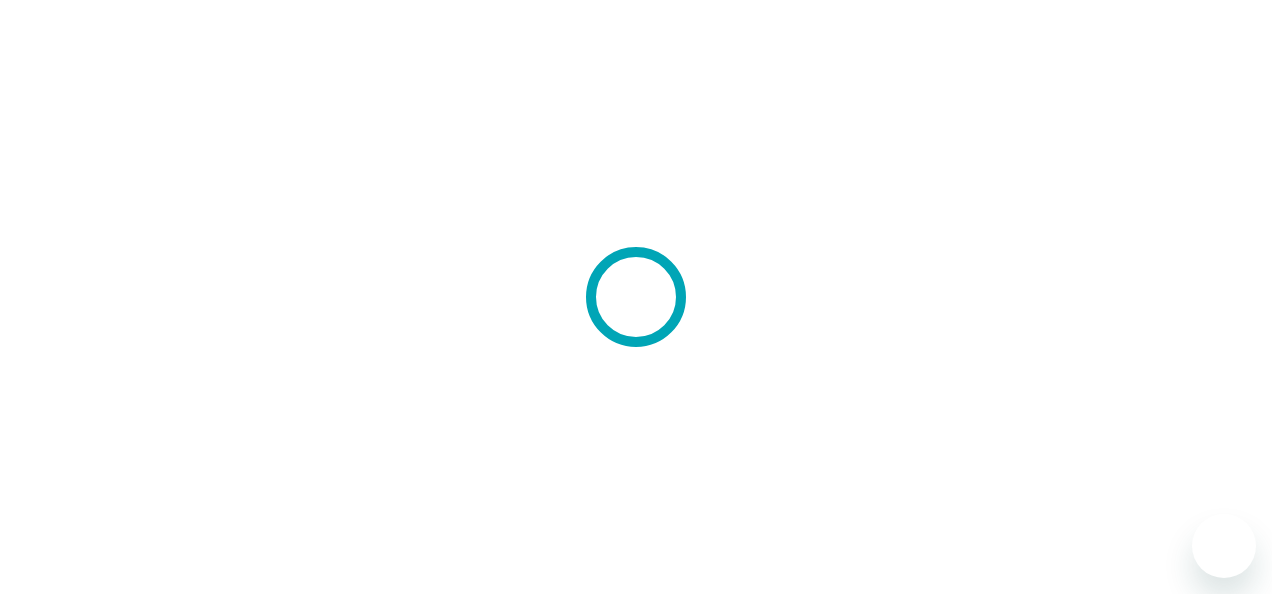 scroll, scrollTop: 0, scrollLeft: 0, axis: both 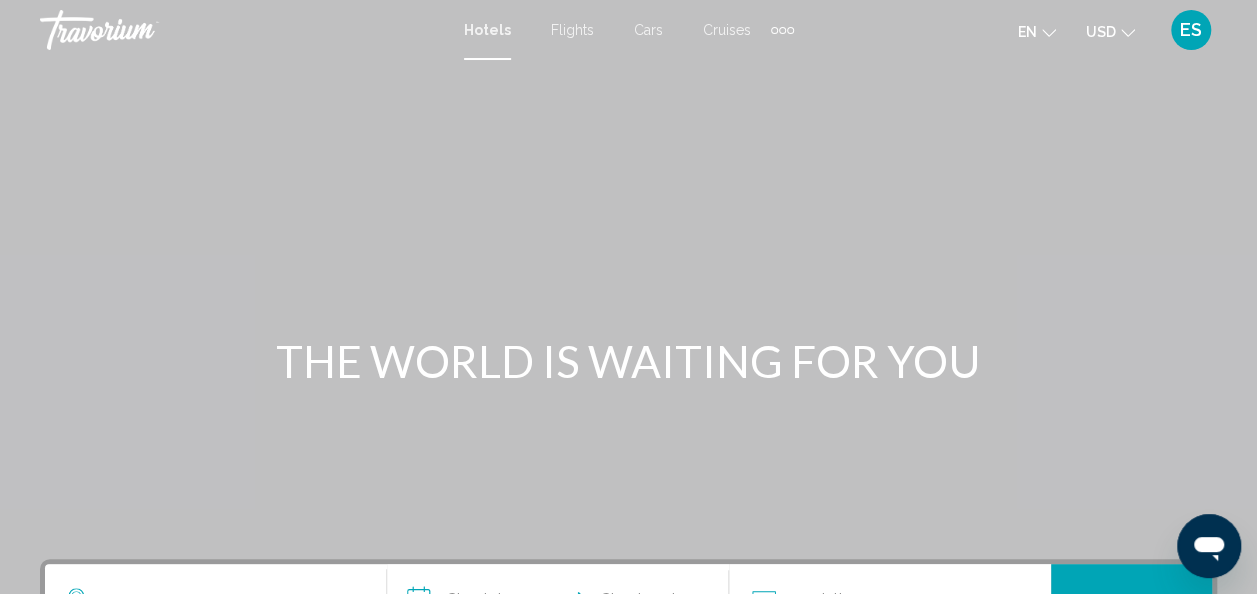 click on "Hotels" at bounding box center [487, 30] 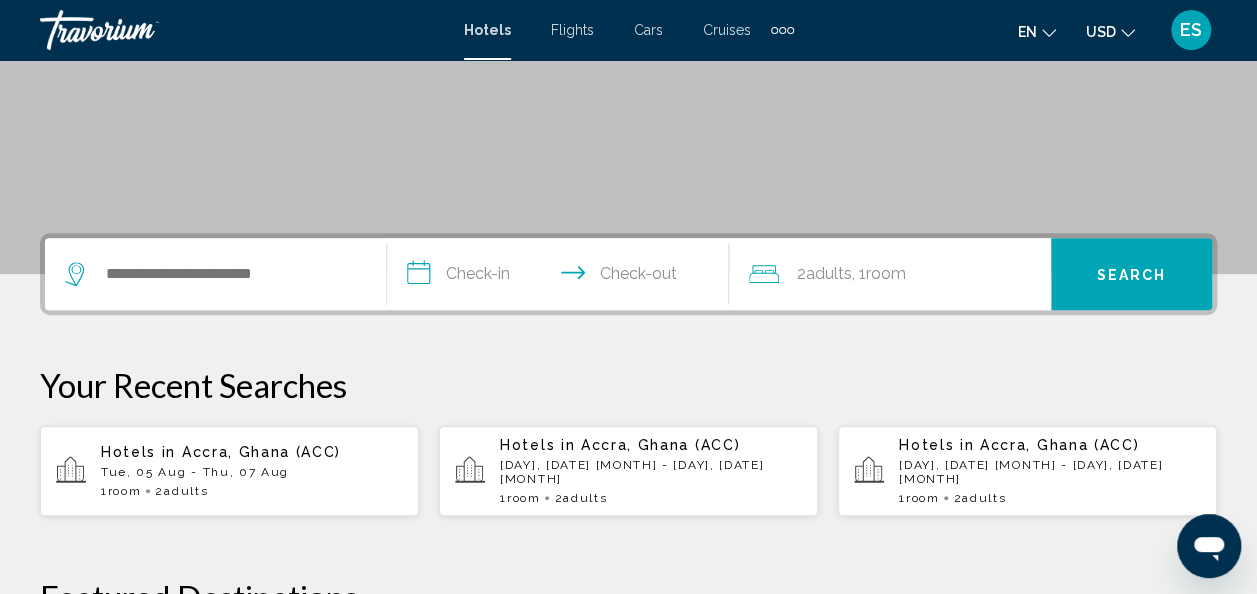 scroll, scrollTop: 312, scrollLeft: 0, axis: vertical 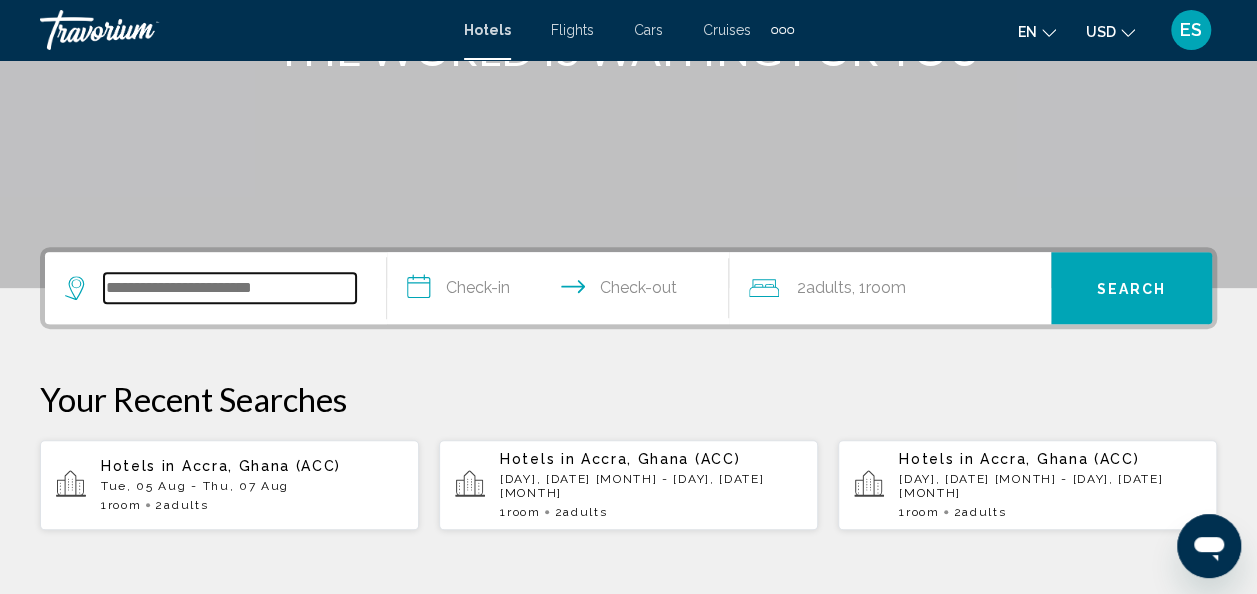 click at bounding box center [230, 288] 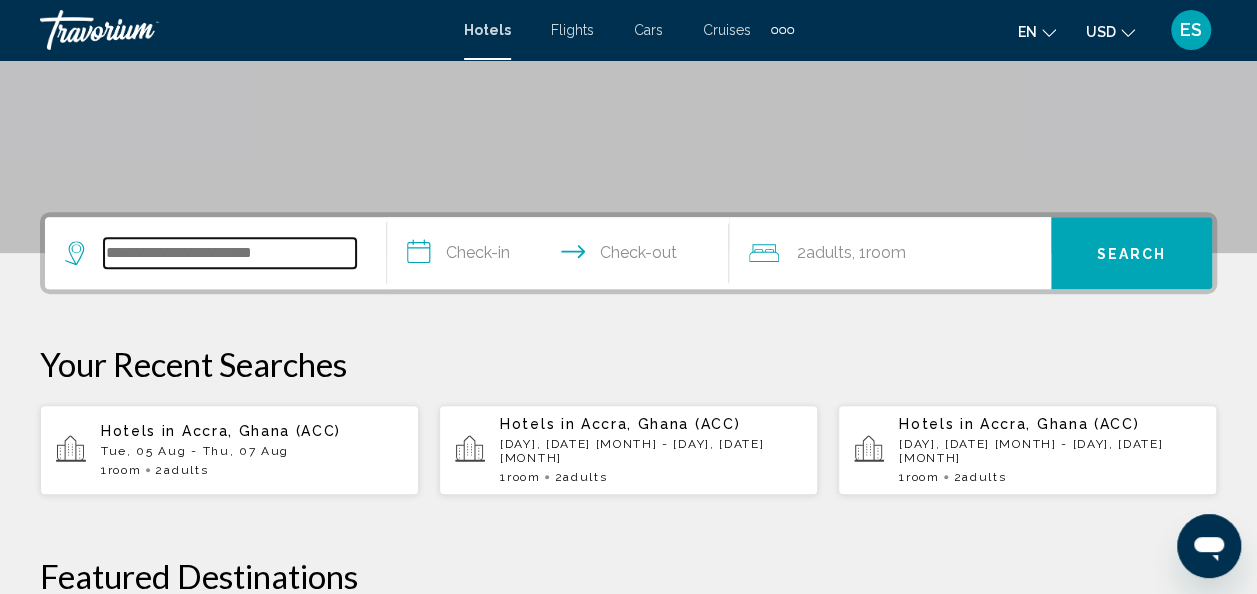 scroll, scrollTop: 494, scrollLeft: 0, axis: vertical 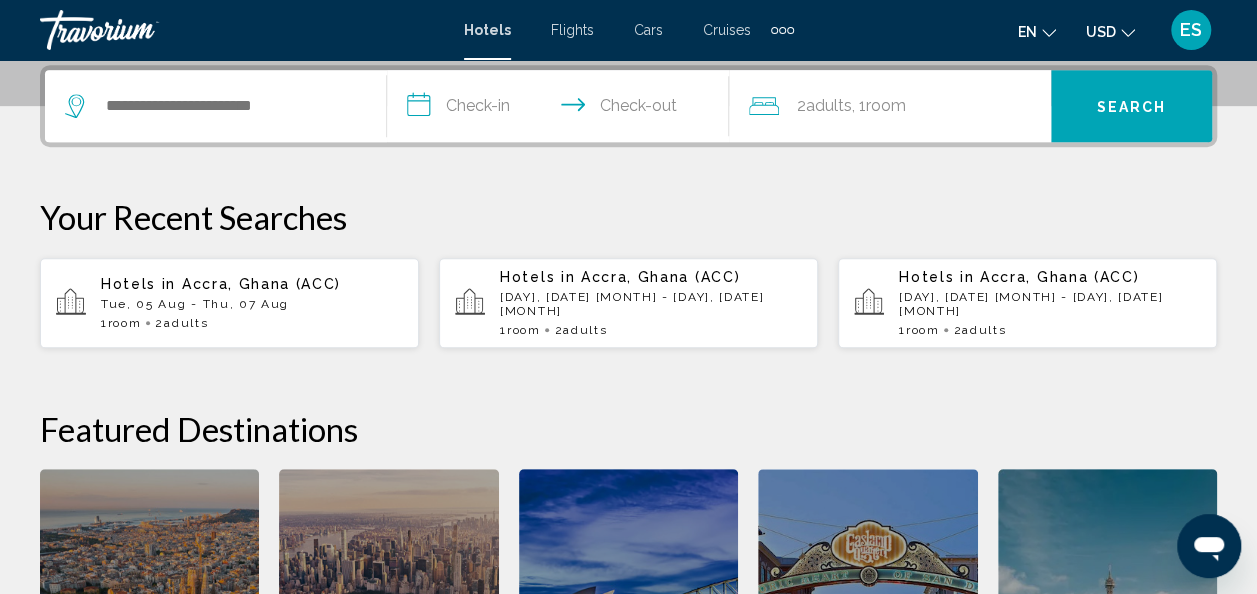 click on "Tue, 05 Aug - Thu, 07 Aug" at bounding box center (252, 304) 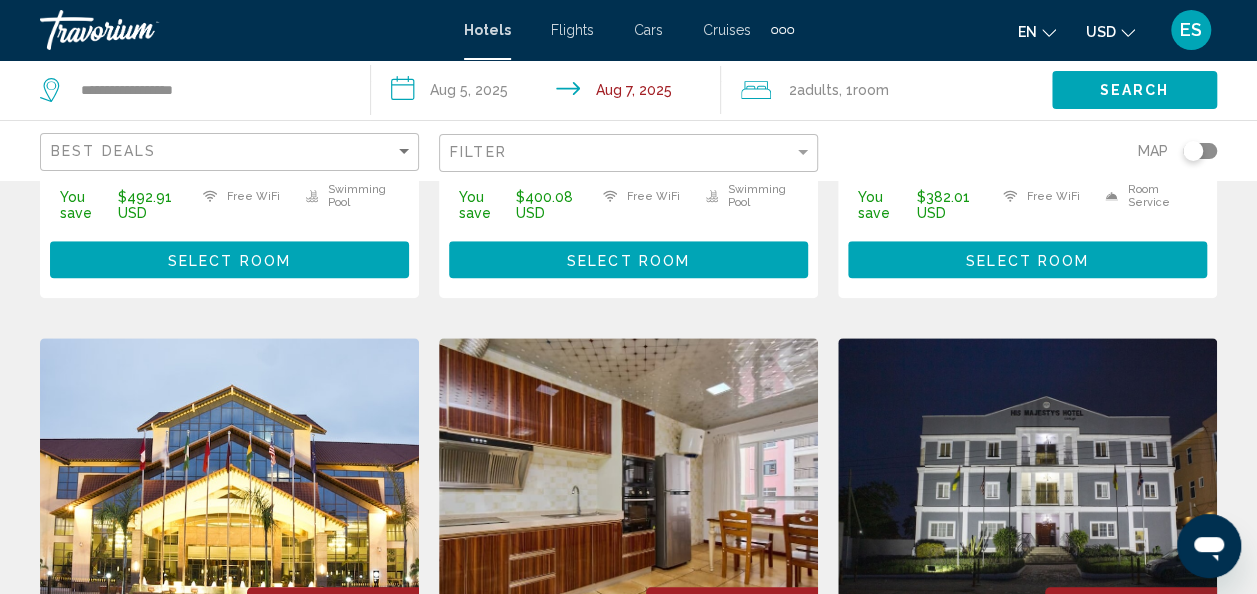 scroll, scrollTop: 736, scrollLeft: 0, axis: vertical 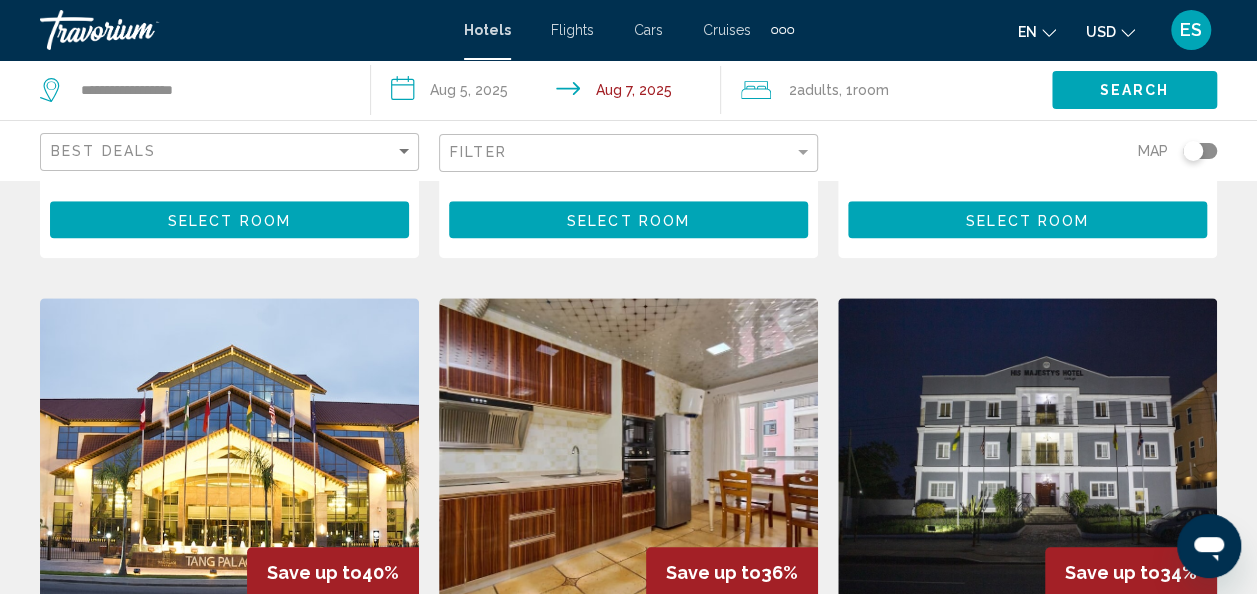 click on "Hotels" at bounding box center (487, 30) 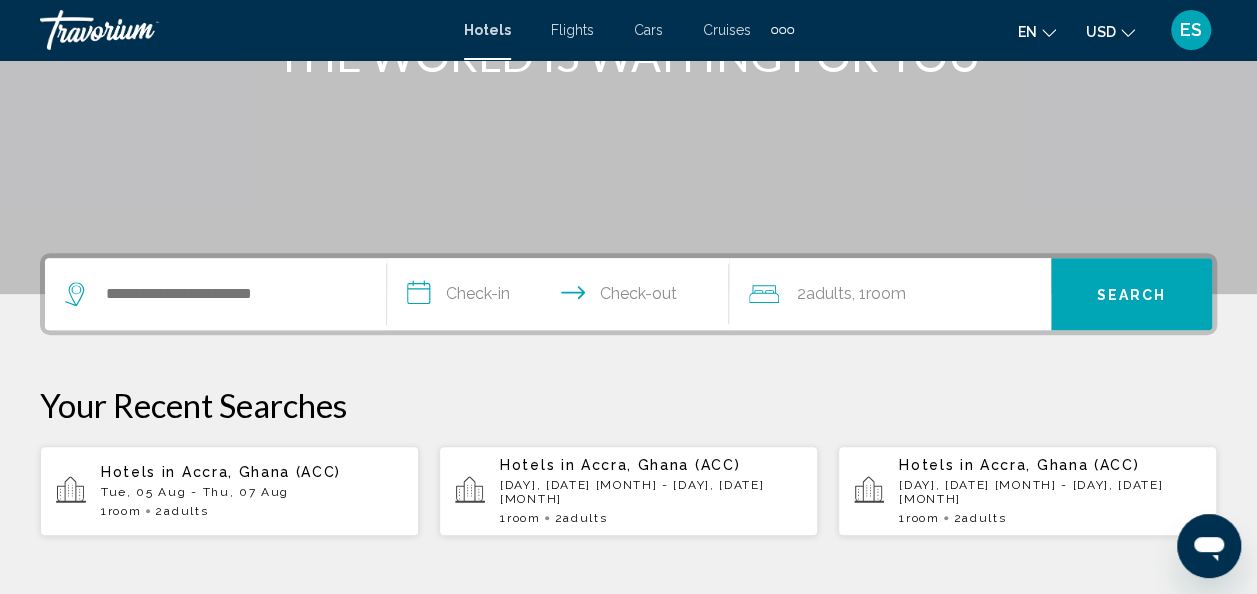 scroll, scrollTop: 308, scrollLeft: 0, axis: vertical 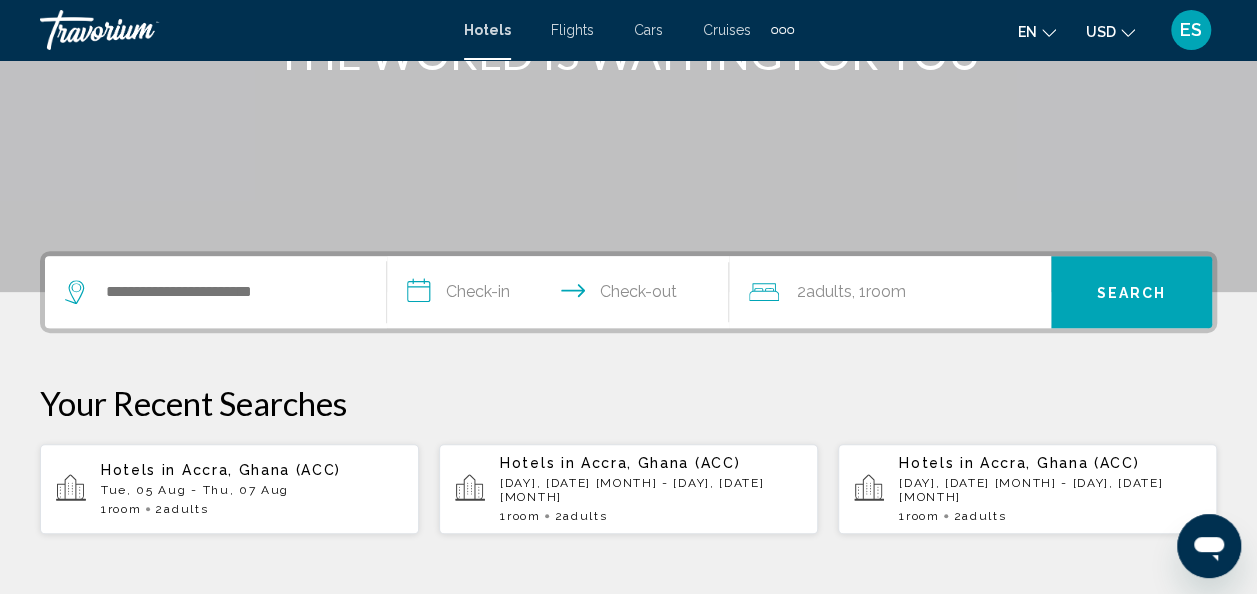 click at bounding box center [215, 292] 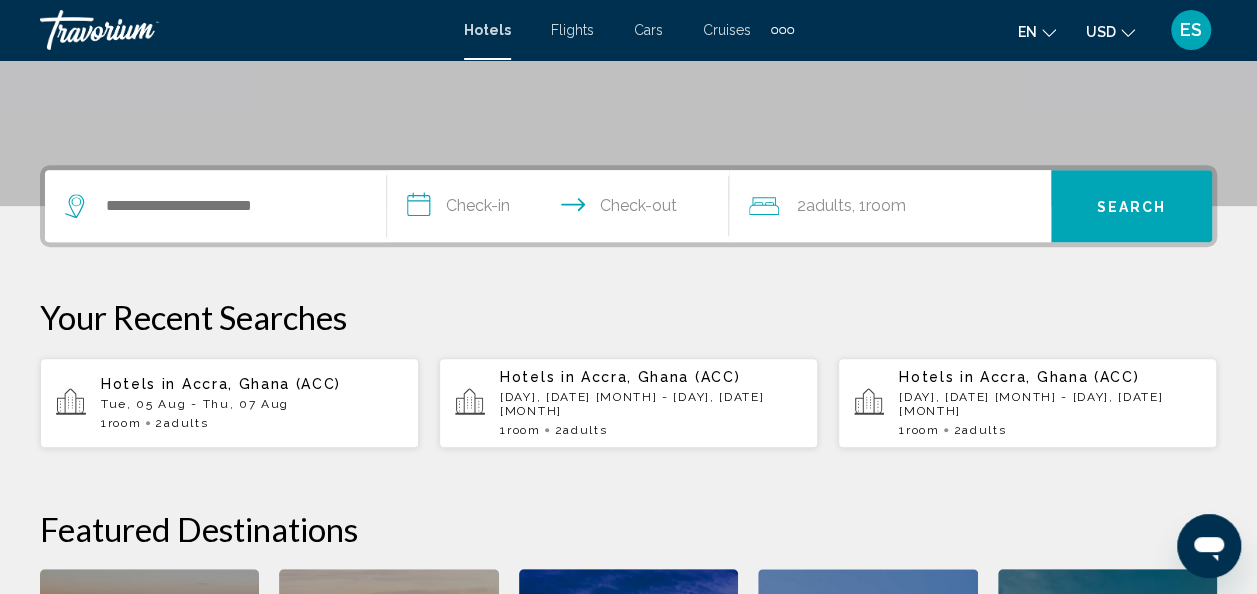 scroll, scrollTop: 397, scrollLeft: 0, axis: vertical 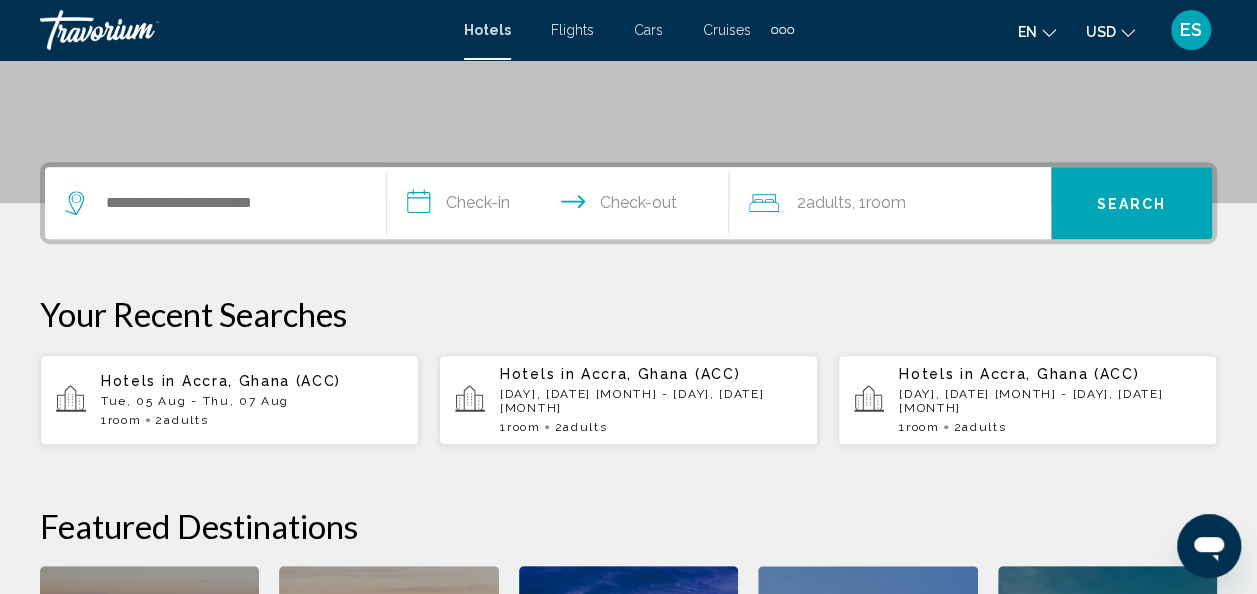 click on "Hotels in    [CITY], [COUNTRY] ([AIRPORT CODE])  [DAY], [DATE] - [DAY], [DATE]  1  Room rooms 2  Adult Adults" at bounding box center [252, 400] 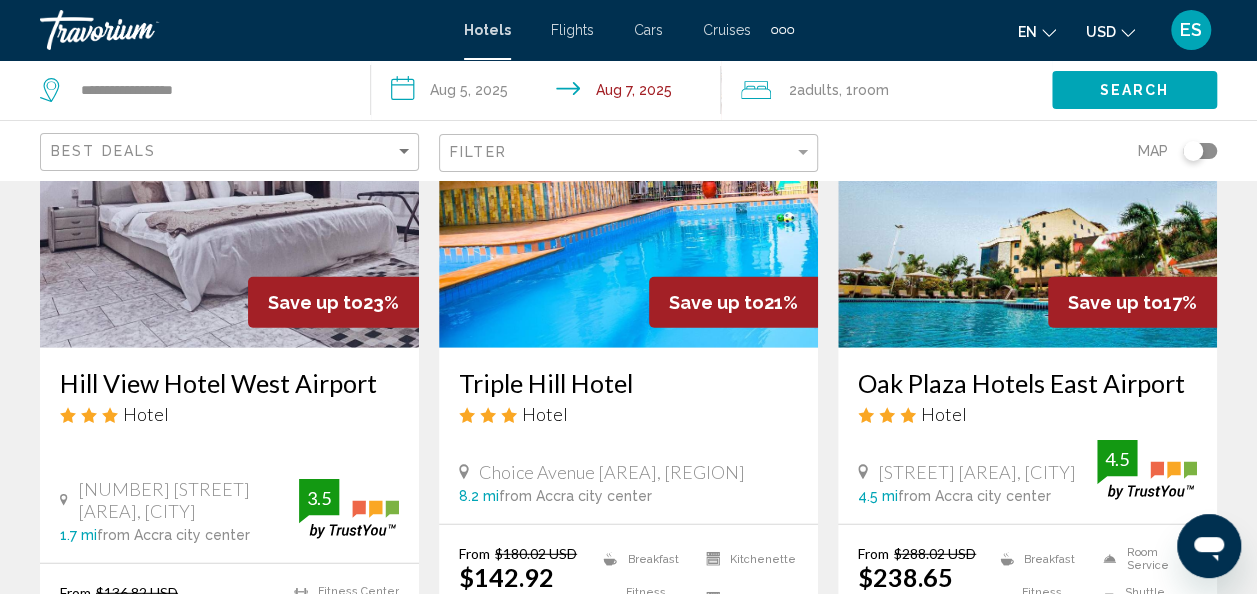 scroll, scrollTop: 2486, scrollLeft: 0, axis: vertical 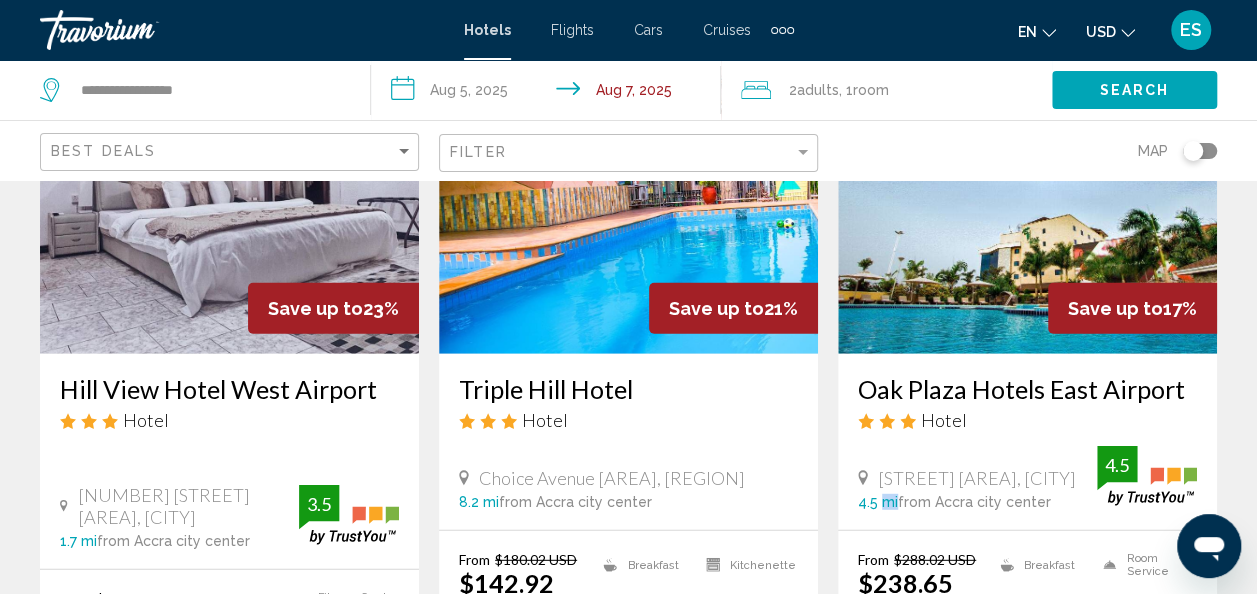 click on "[HOTEL NAME]
Hotel
[STREET] [AREA], [CITY] [DISTANCE]  from [CITY] city center from hotel" at bounding box center [628, 441] 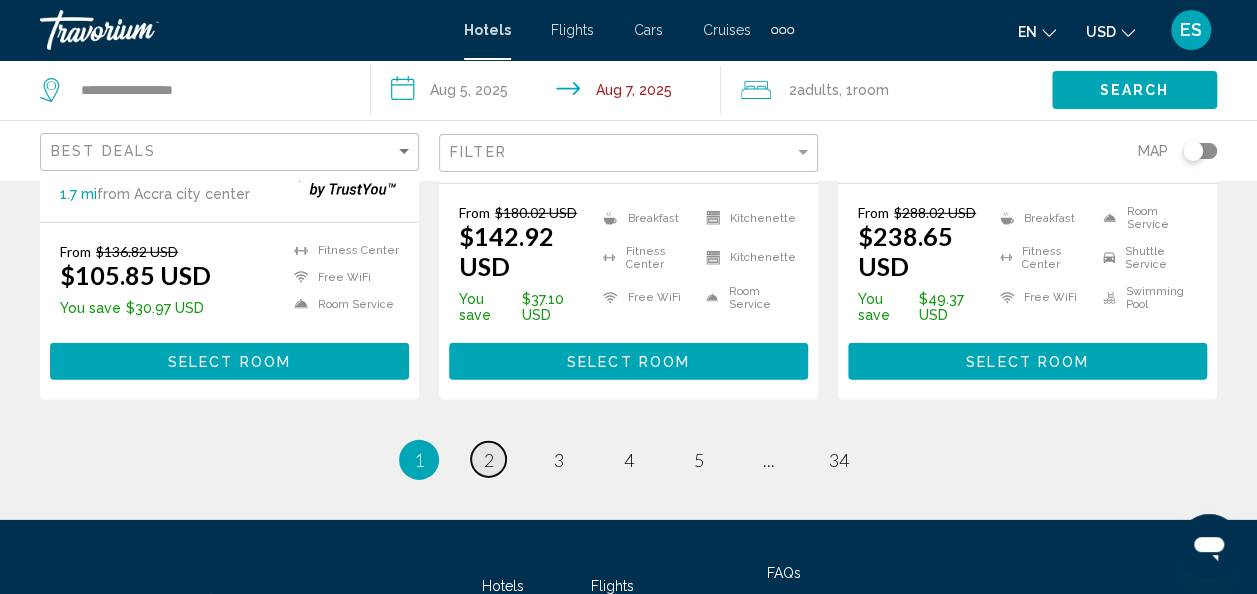 click on "page  2" at bounding box center [488, 459] 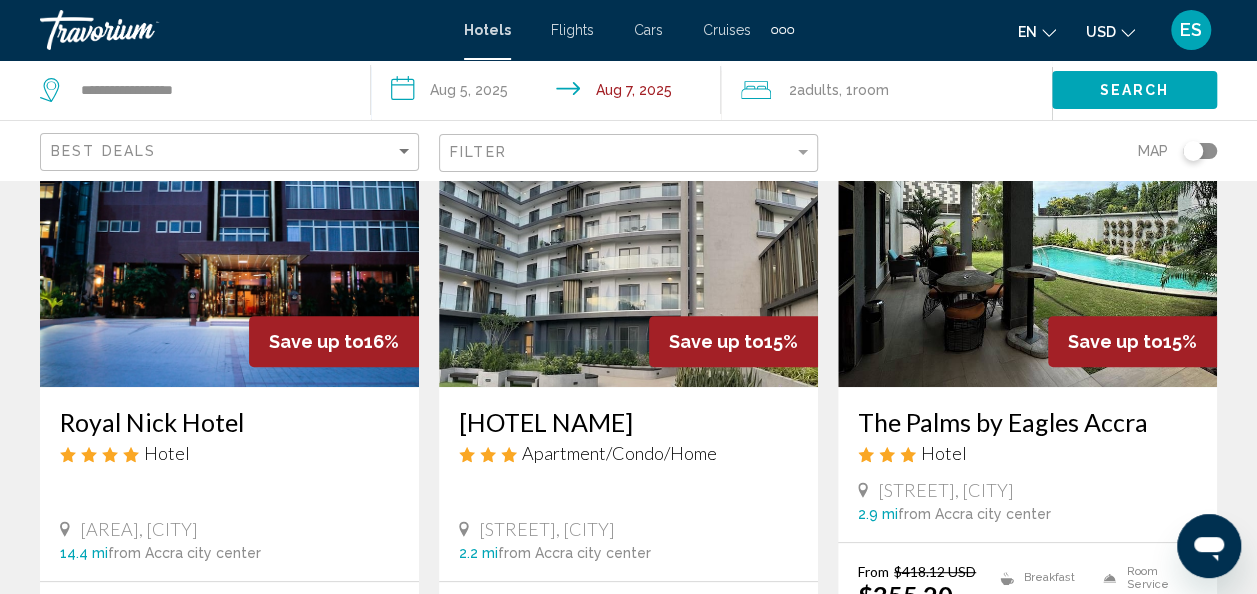 scroll, scrollTop: 184, scrollLeft: 0, axis: vertical 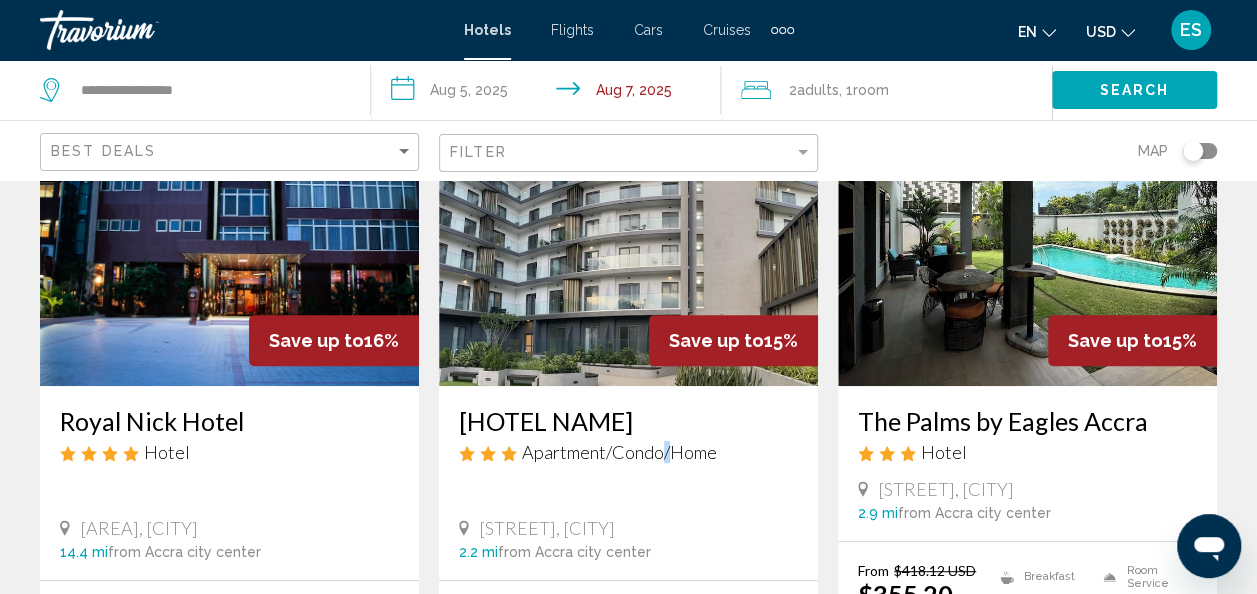 click on "[HOTEL NAME] [STREET], [CITY] [DISTANCE]  from [CITY] city center from hotel" at bounding box center (628, 483) 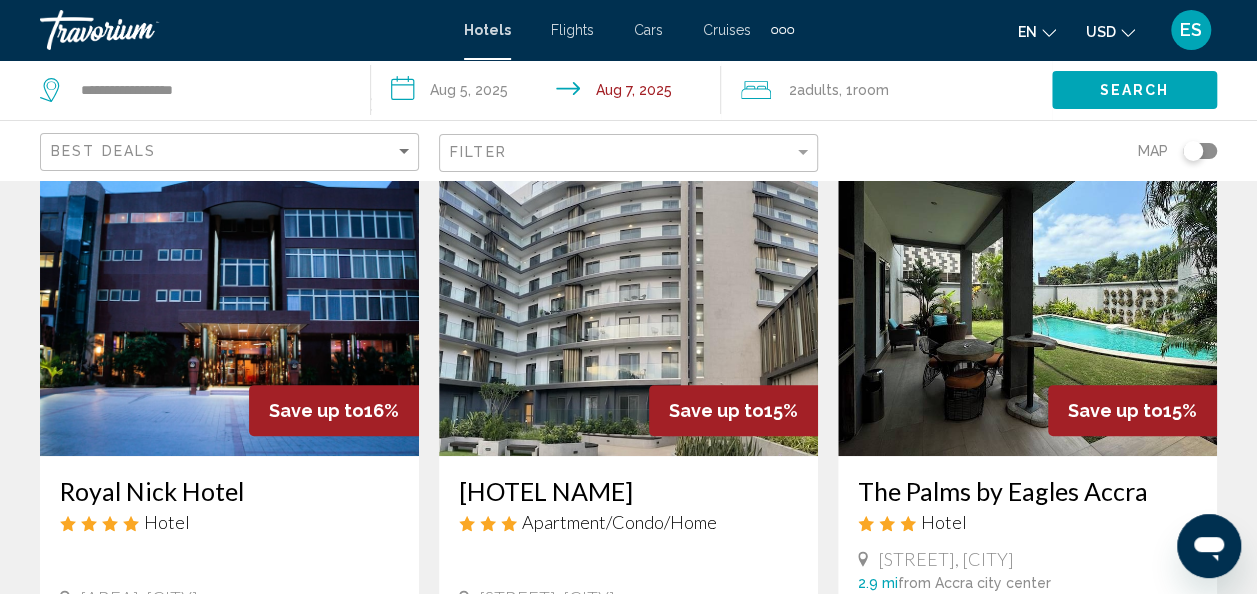 click on "[HOTEL NAME]" at bounding box center (628, 491) 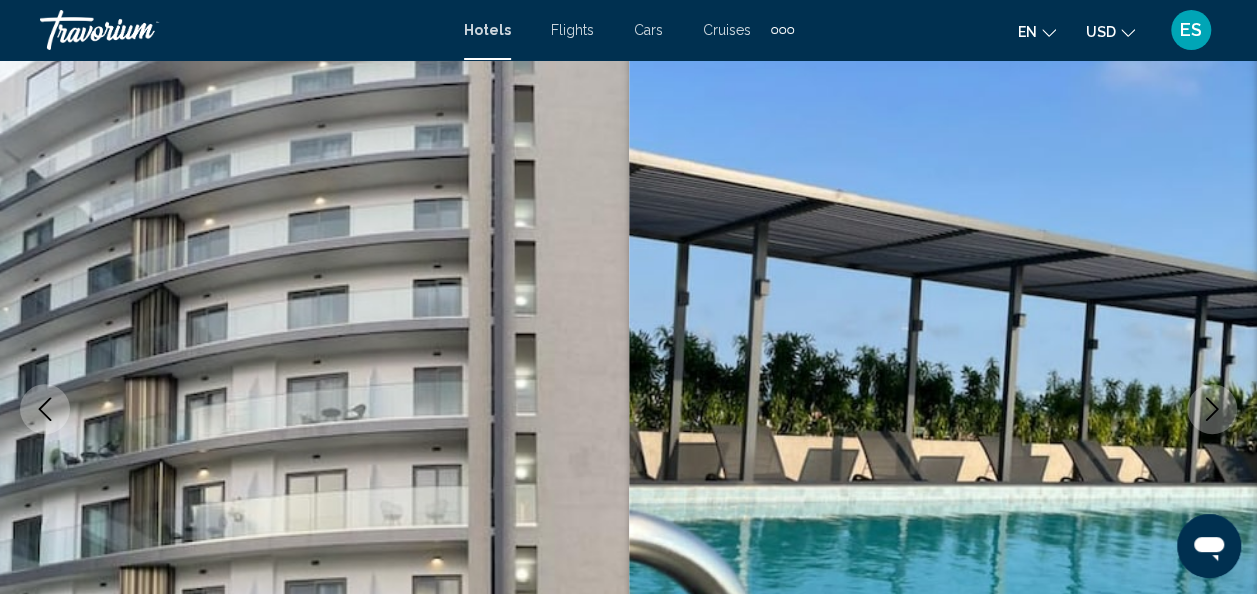 scroll, scrollTop: 238, scrollLeft: 0, axis: vertical 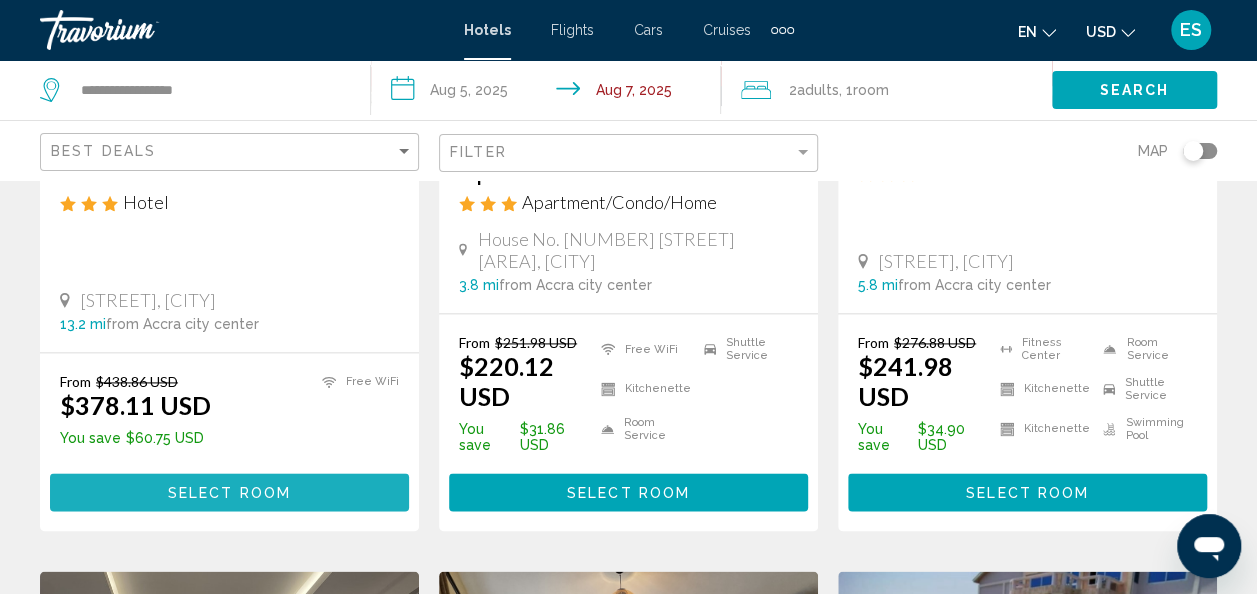 click on "Select Room" at bounding box center (229, 493) 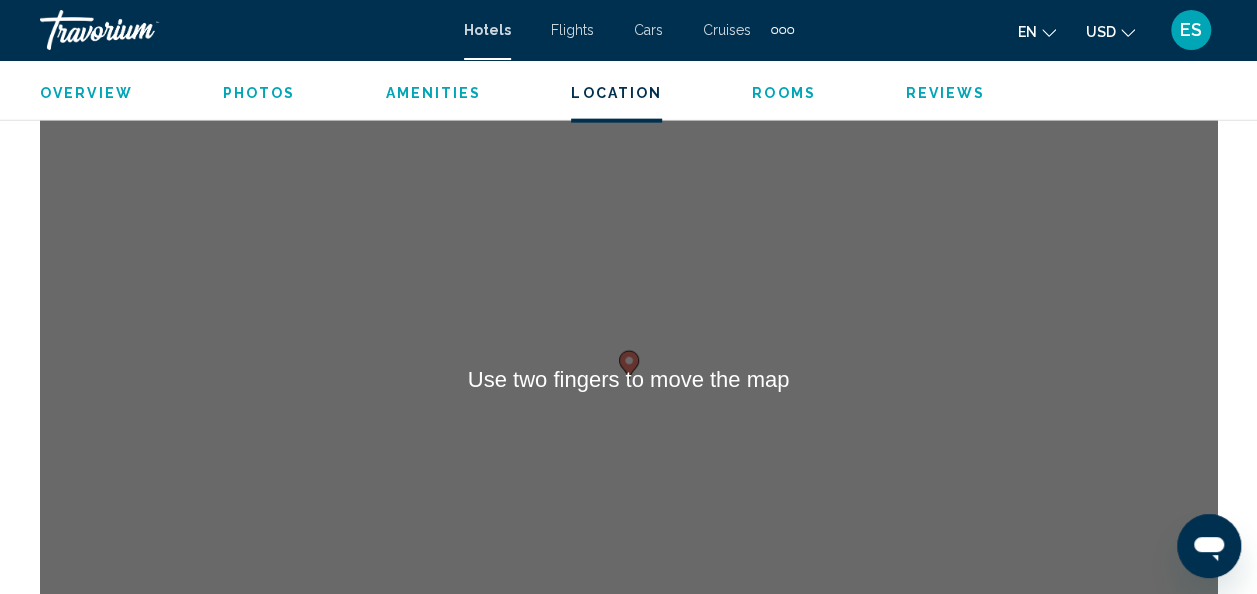 scroll, scrollTop: 2312, scrollLeft: 0, axis: vertical 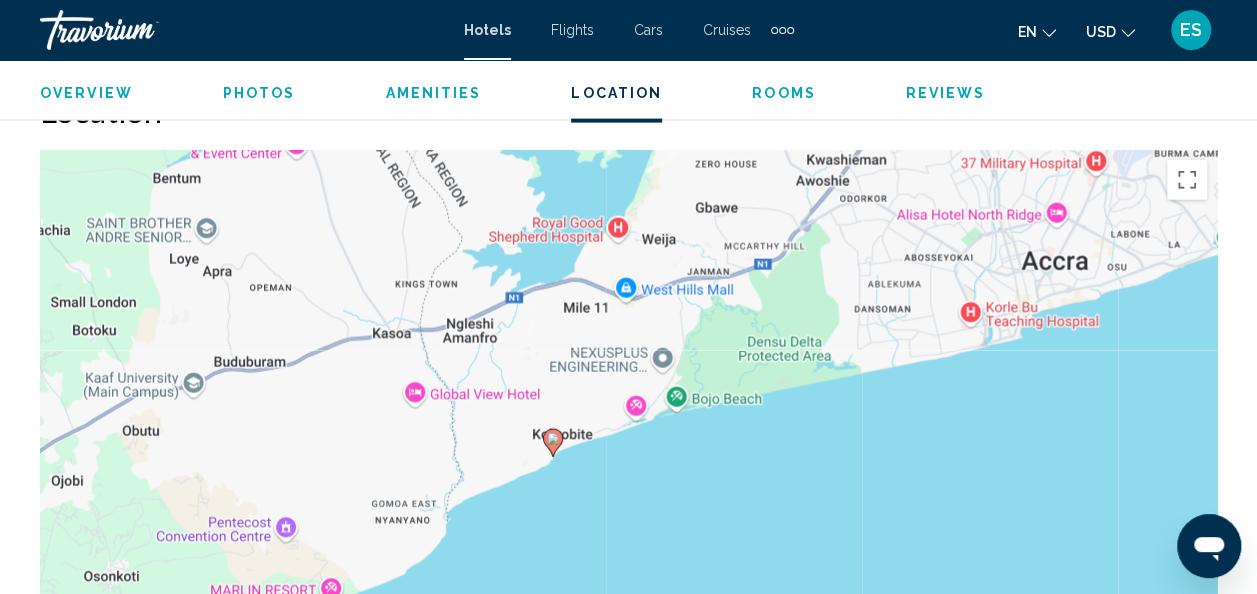 click on "To activate drag with keyboard, press Alt + Enter. Once in keyboard drag state, use the arrow keys to move the marker. To complete the drag, press the Enter key. To cancel, press Escape." at bounding box center [628, 450] 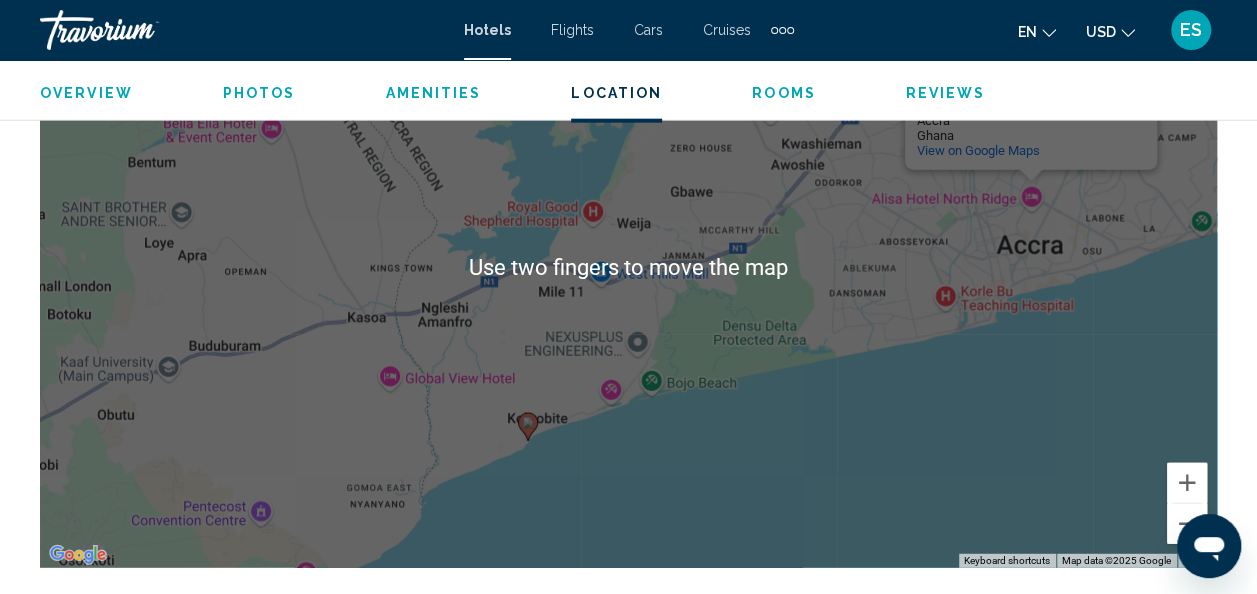 scroll, scrollTop: 2390, scrollLeft: 0, axis: vertical 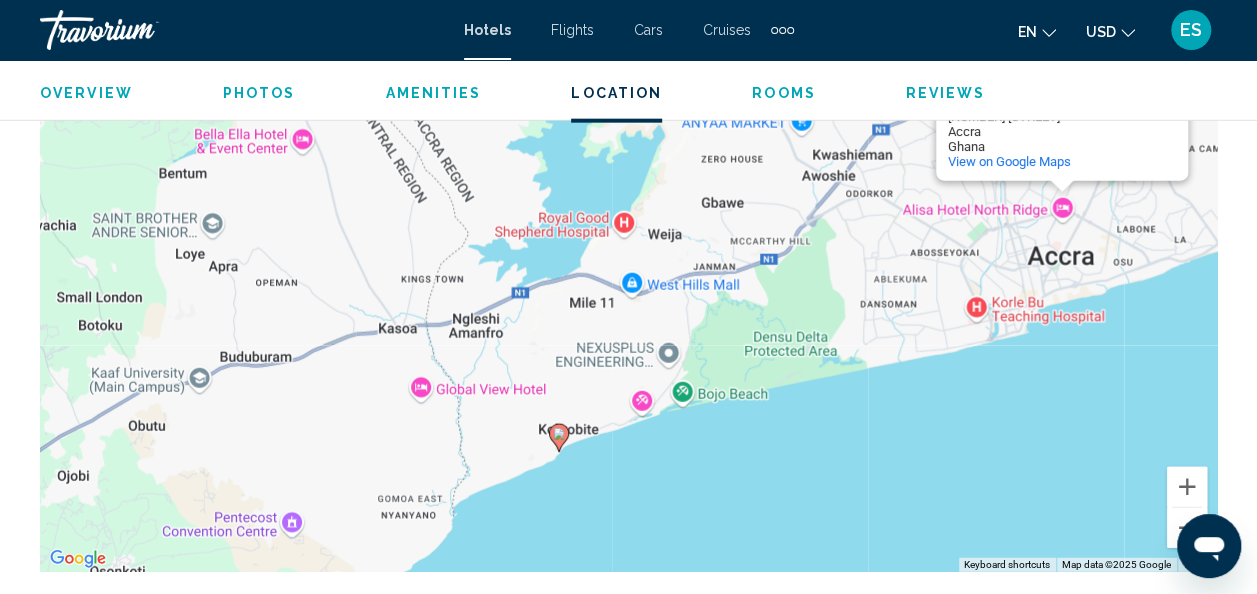 click on "To activate drag with keyboard, press Alt + Enter. Once in keyboard drag state, use the arrow keys to move the marker. To complete the drag, press the Enter key. To cancel, press Escape.     [HOTEL NAME]                     [HOTEL NAME]                 [POSTAL CODE] [NUMBER] [STREET] [CITY] [COUNTRY]              View on Google Maps" at bounding box center (628, 272) 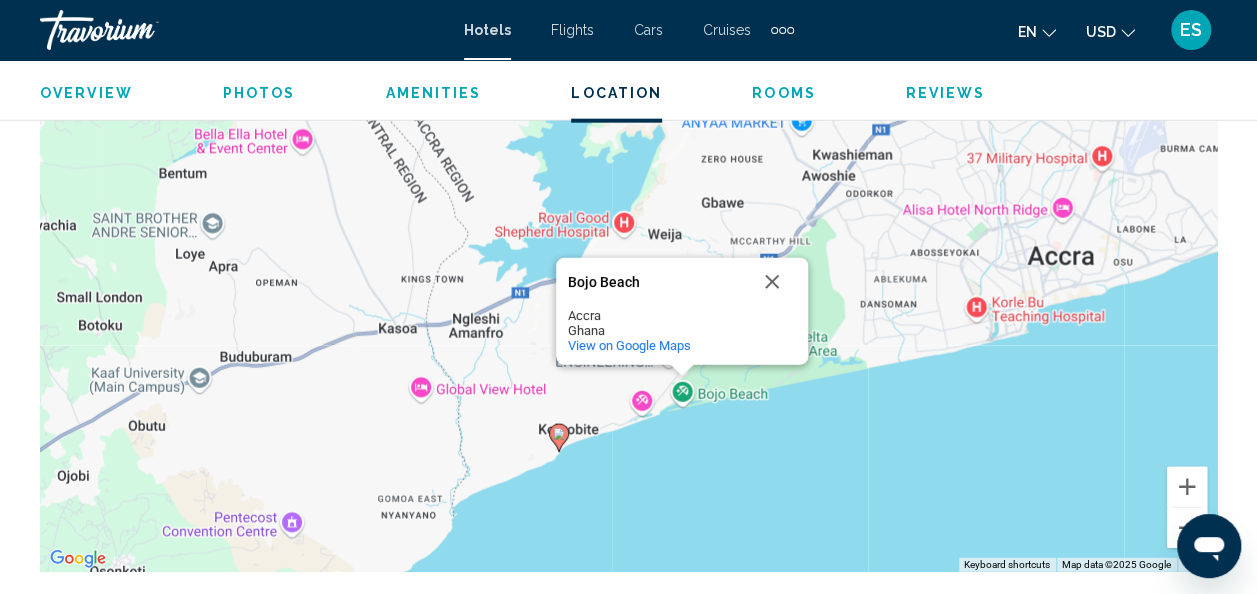 click on "To activate drag with keyboard, press Alt + Enter. Once in keyboard drag state, use the arrow keys to move the marker. To complete the drag, press the Enter key. To cancel, press Escape.     [BEACH NAME]                     [BEACH NAME]                 [CITY] [COUNTRY]              View on Google Maps" at bounding box center (628, 272) 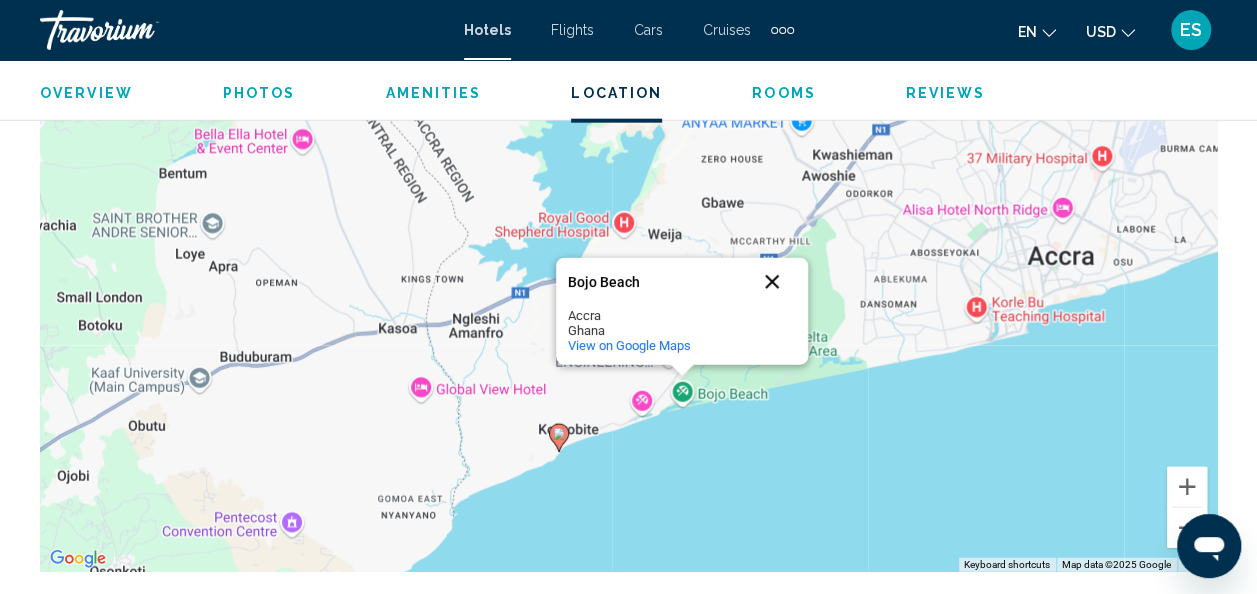 click at bounding box center [772, 282] 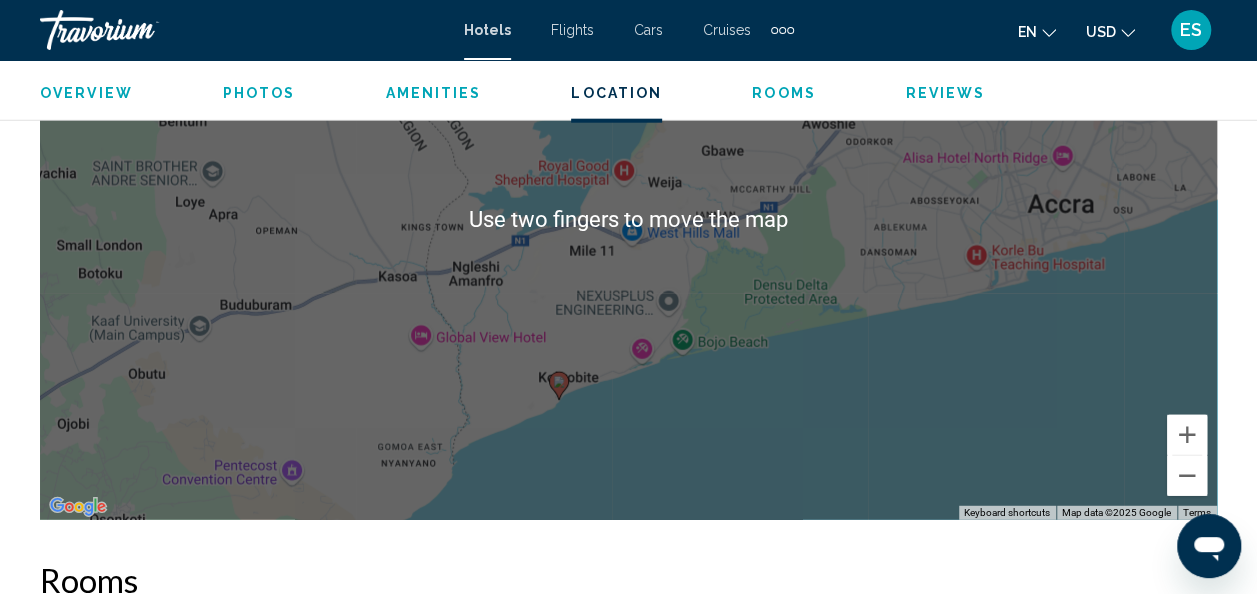 scroll, scrollTop: 2448, scrollLeft: 0, axis: vertical 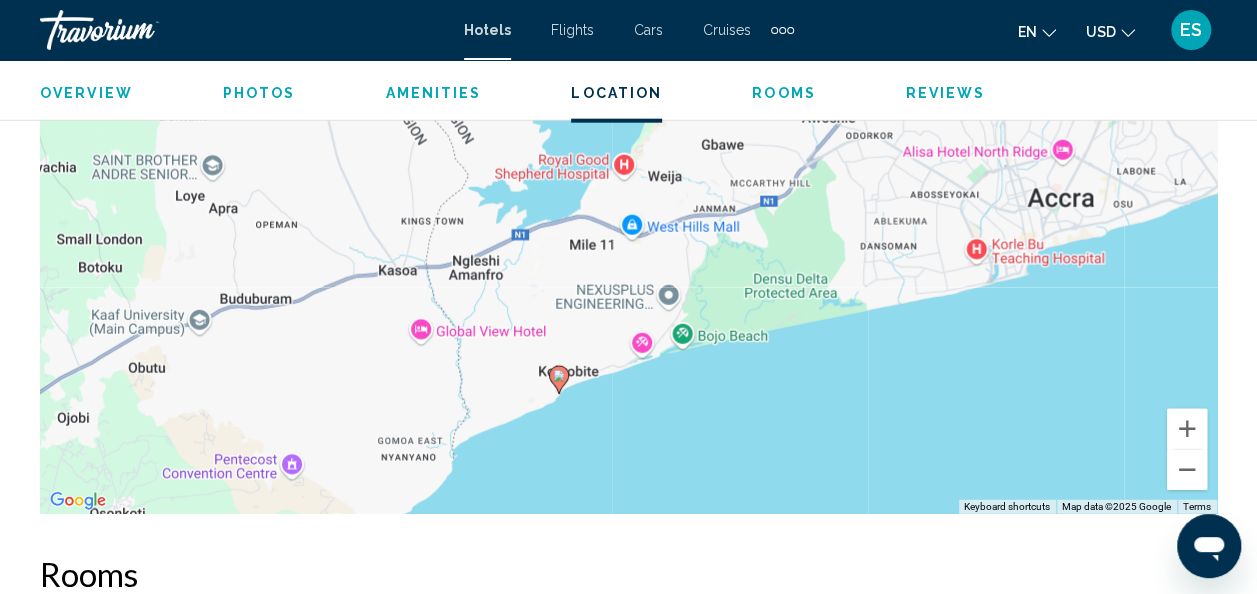 click on "To activate drag with keyboard, press Alt + Enter. Once in keyboard drag state, use the arrow keys to move the marker. To complete the drag, press the Enter key. To cancel, press Escape." at bounding box center [628, 214] 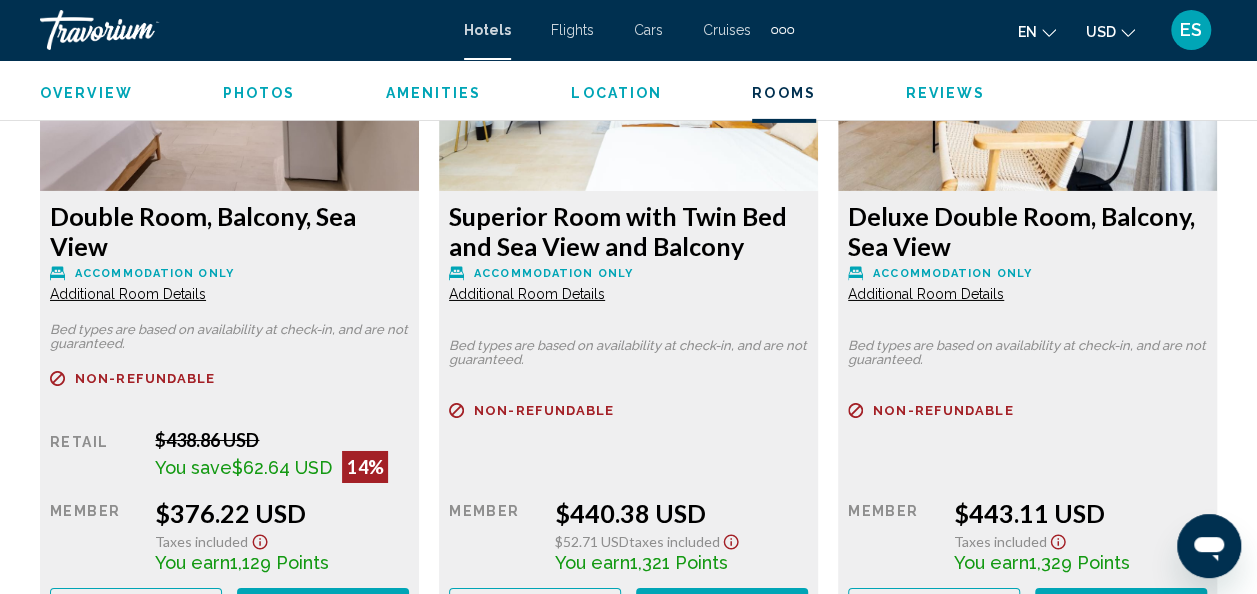 scroll, scrollTop: 3239, scrollLeft: 0, axis: vertical 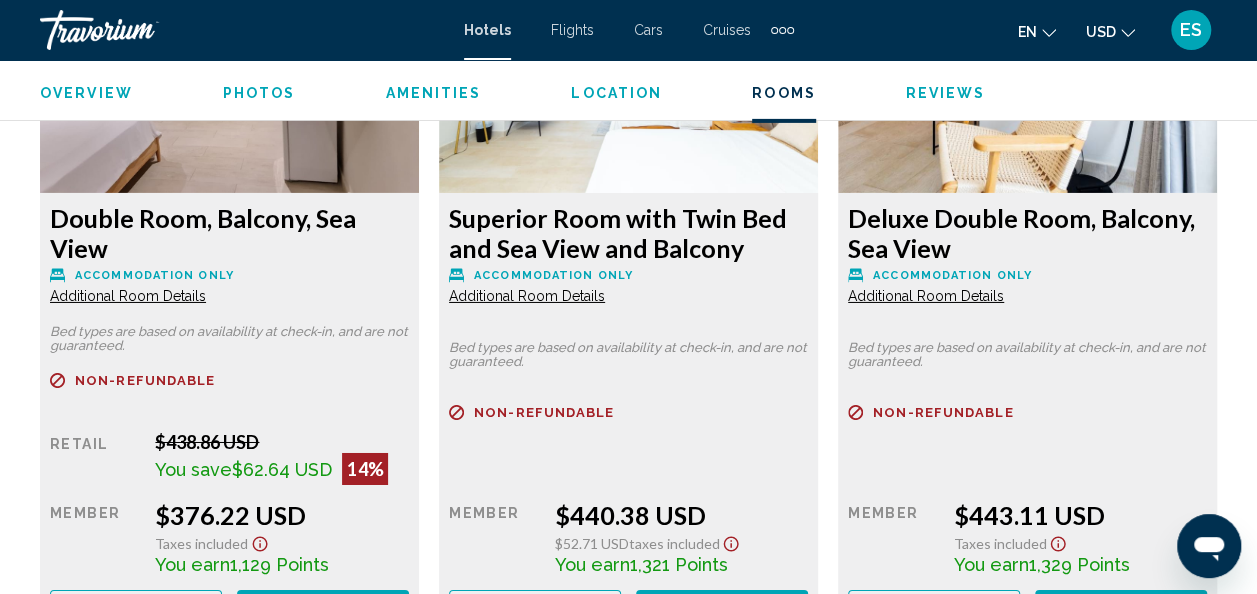 click on "Additional Room Details" at bounding box center [128, 296] 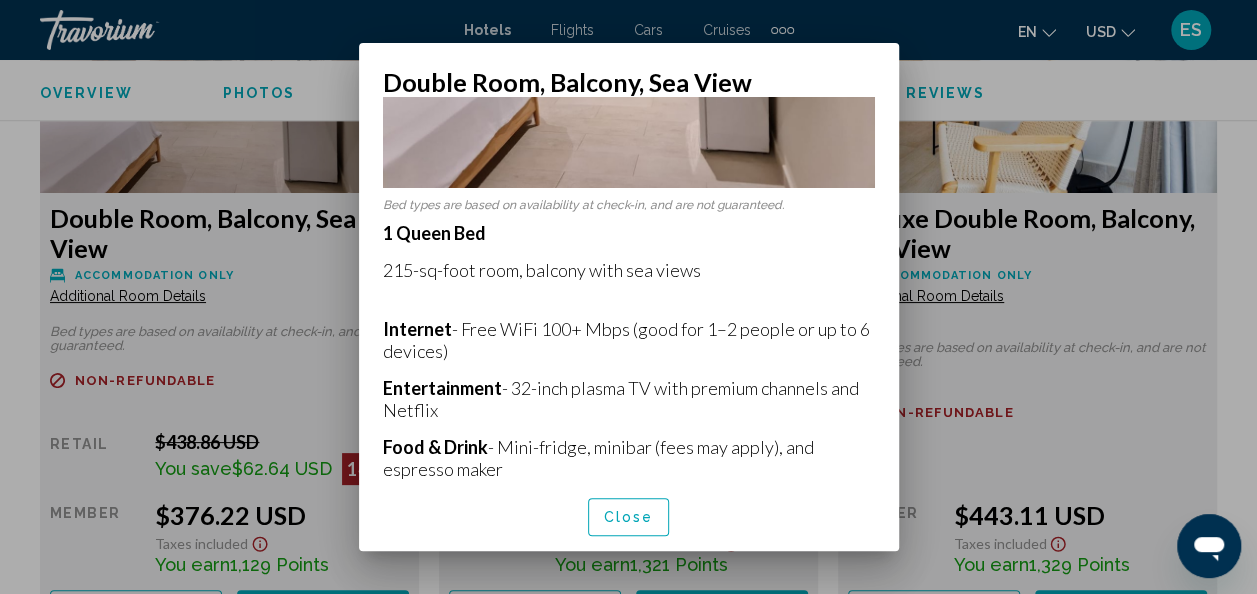 scroll, scrollTop: 284, scrollLeft: 0, axis: vertical 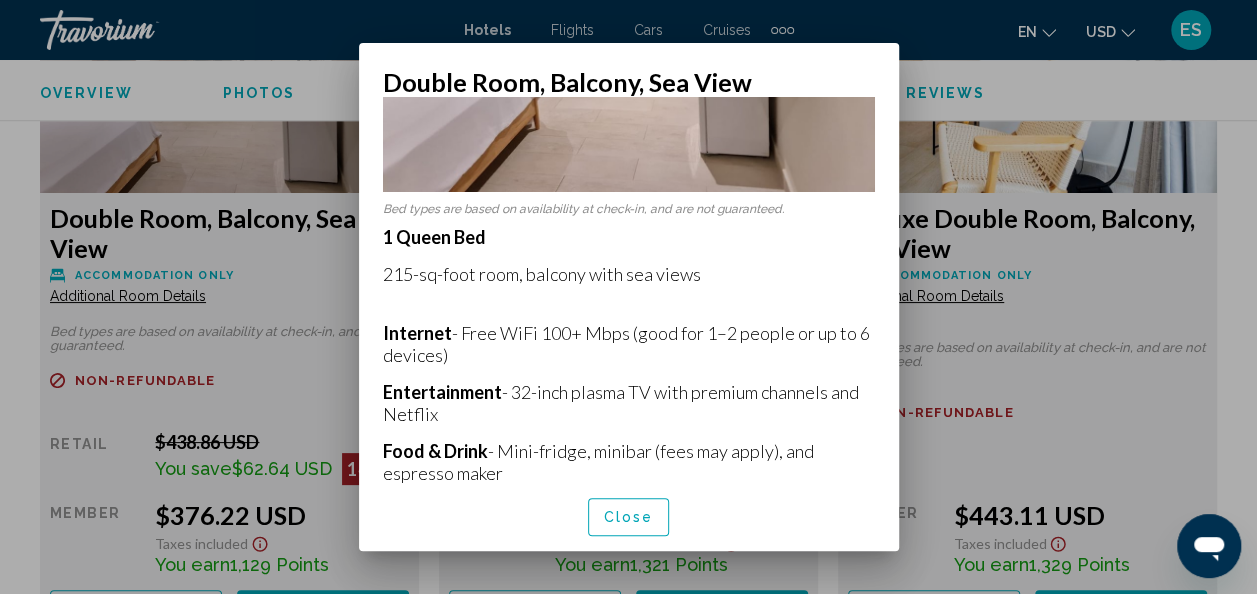 click on "Close" at bounding box center [629, 517] 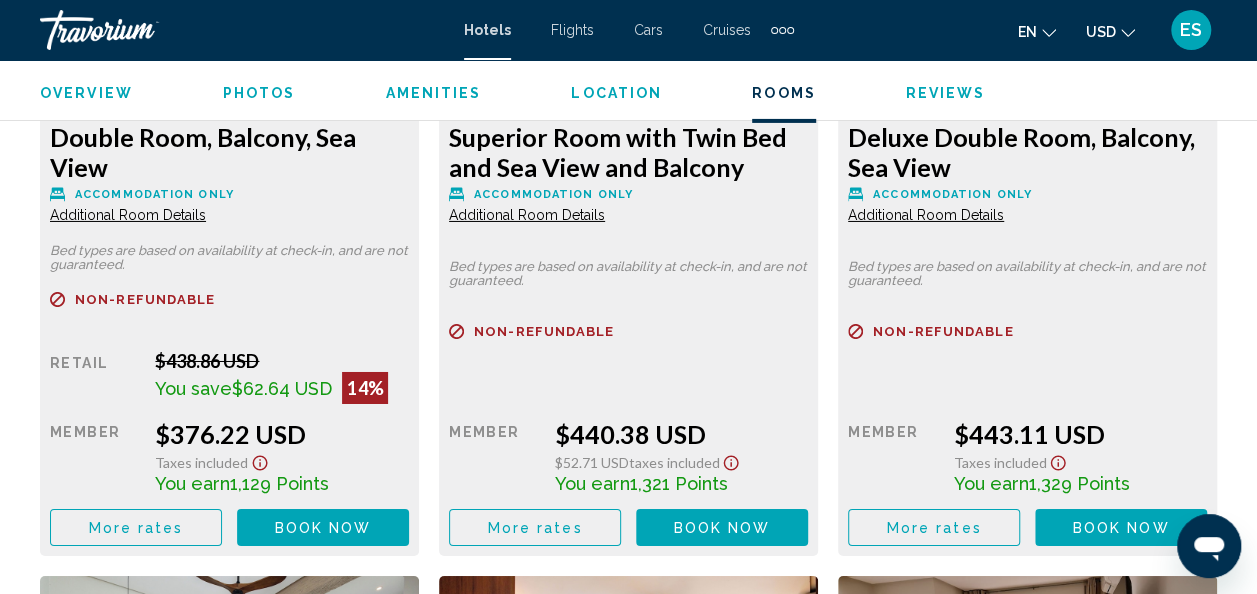 scroll, scrollTop: 3316, scrollLeft: 0, axis: vertical 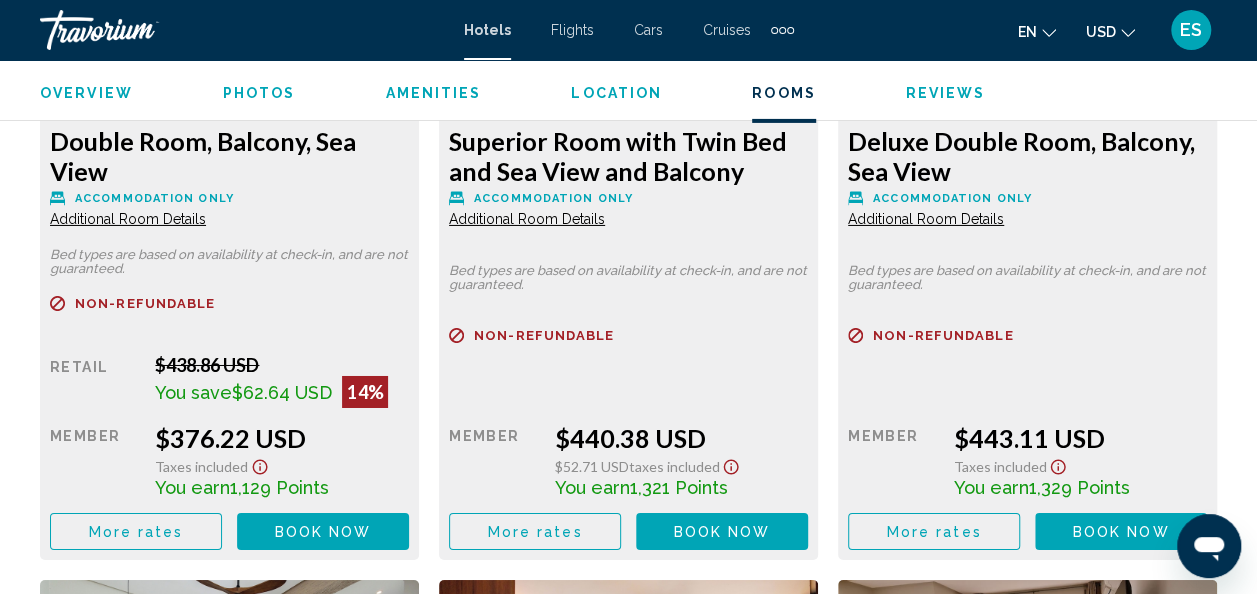 click on "Additional Room Details" at bounding box center [128, 219] 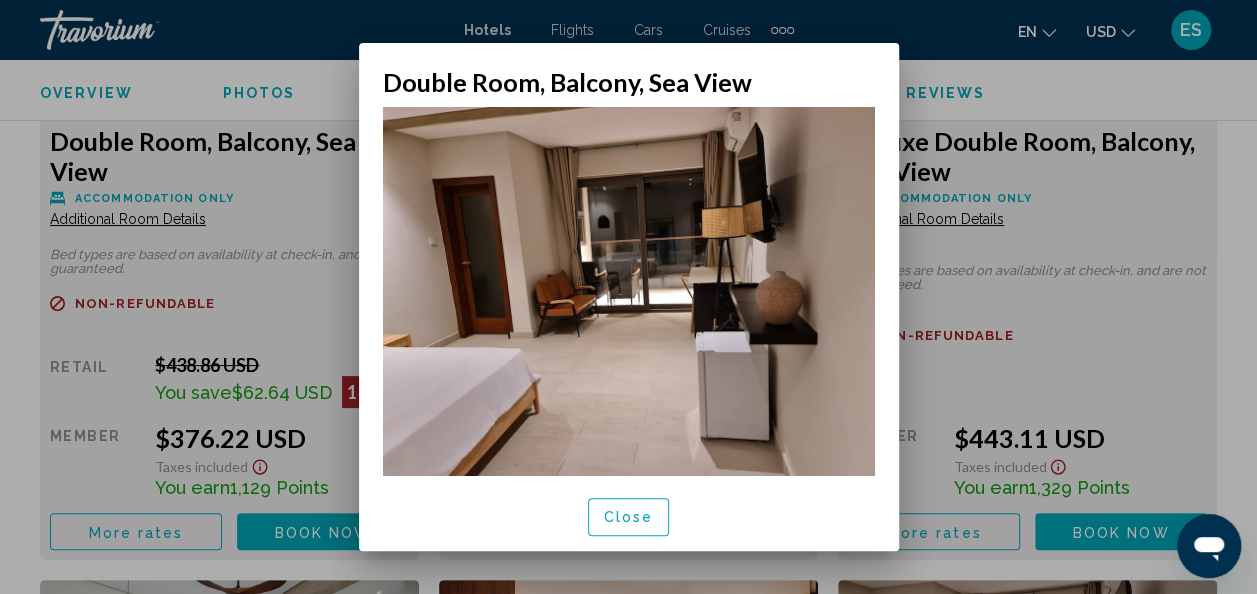 scroll, scrollTop: 0, scrollLeft: 0, axis: both 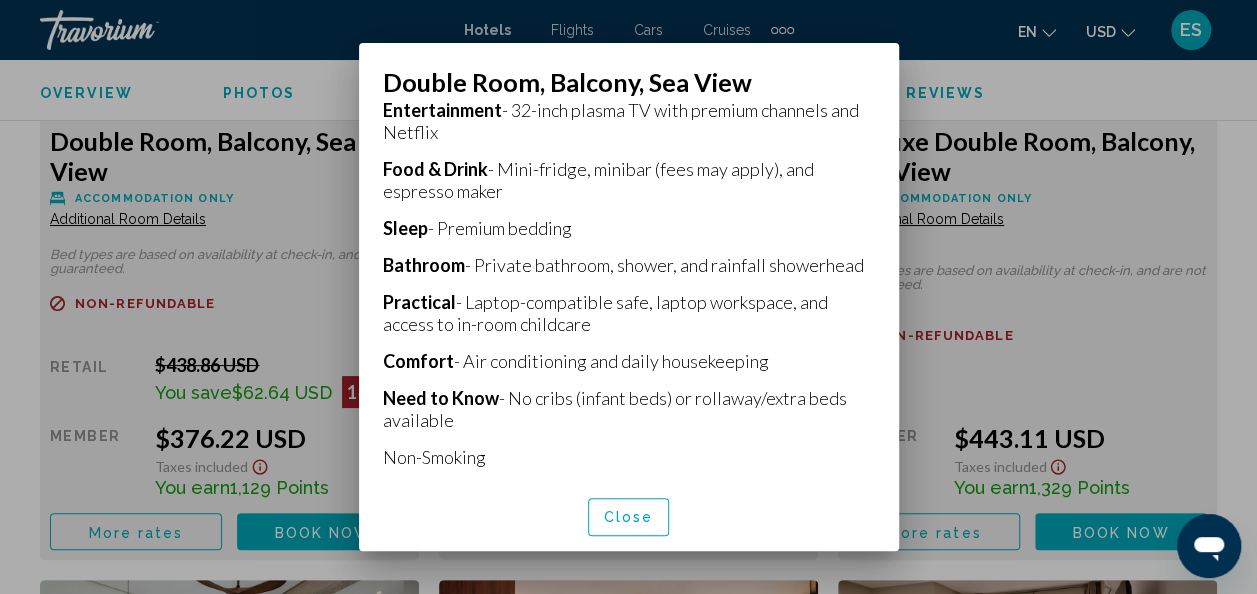 click on "Close" at bounding box center [629, 518] 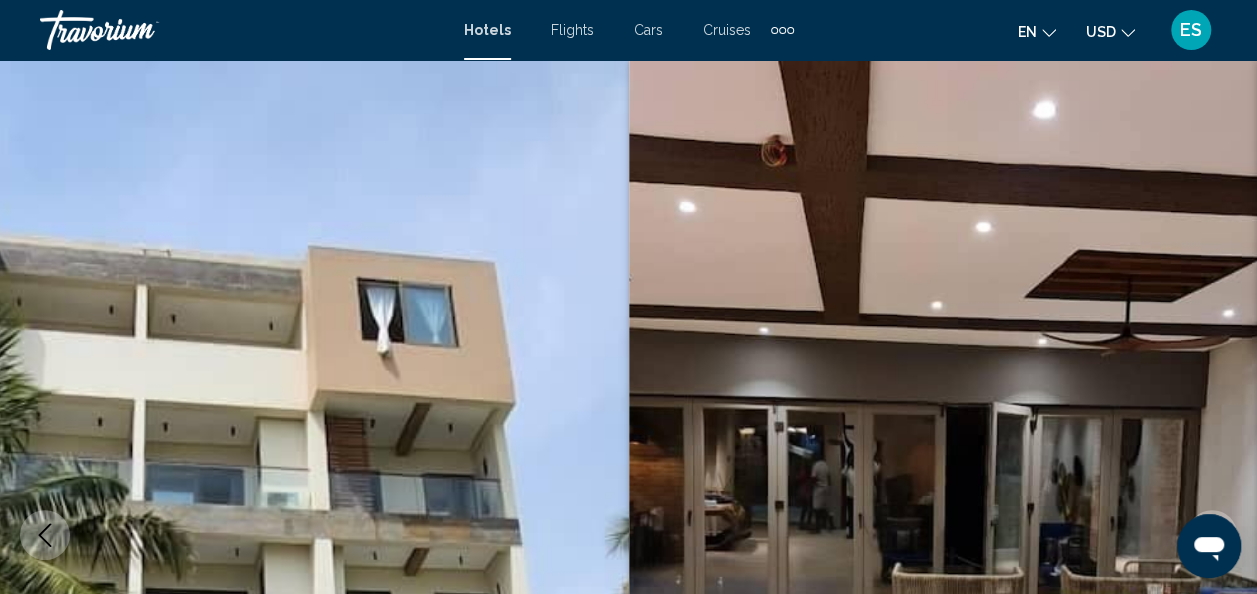 scroll, scrollTop: 3316, scrollLeft: 0, axis: vertical 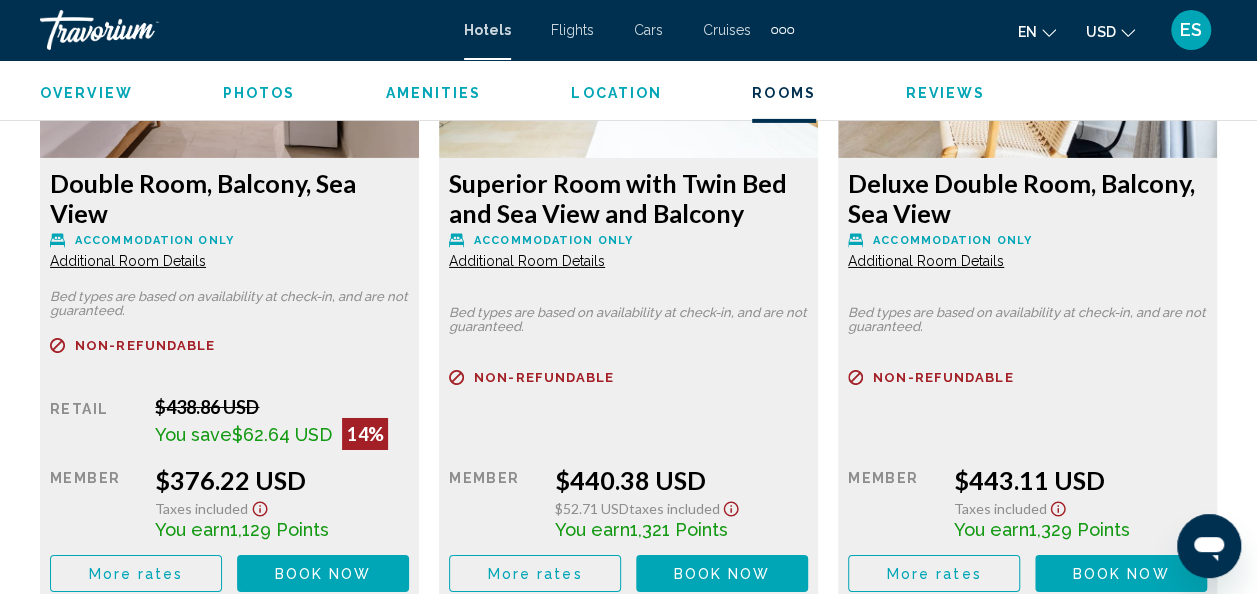 click on "Member" at bounding box center [95, 502] 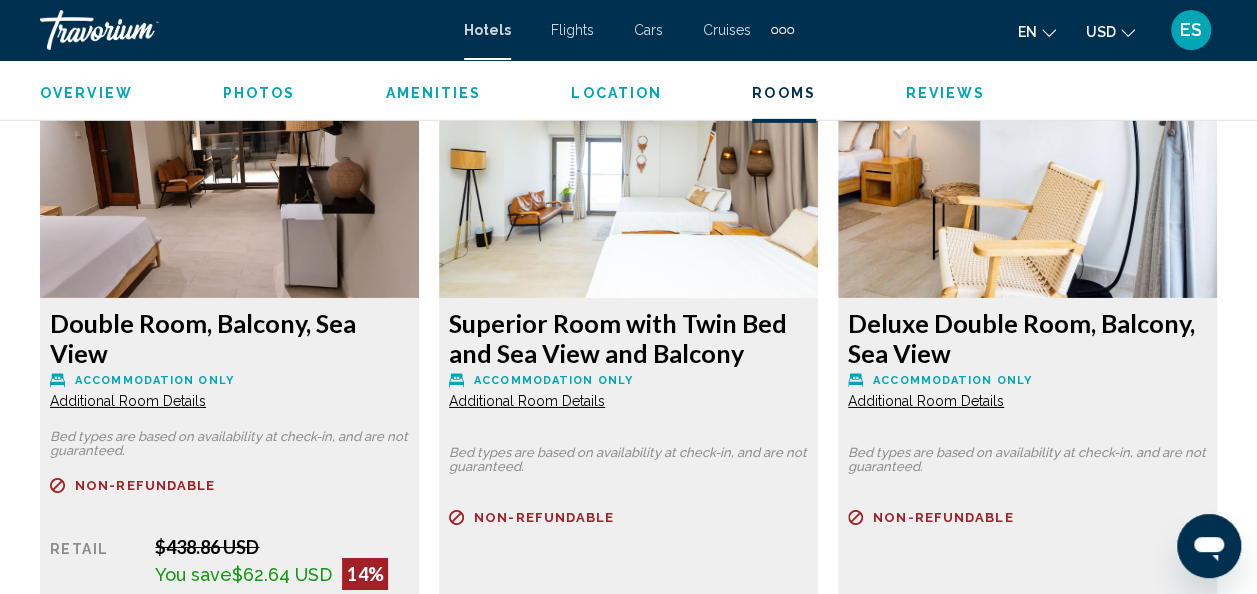 scroll, scrollTop: 3119, scrollLeft: 0, axis: vertical 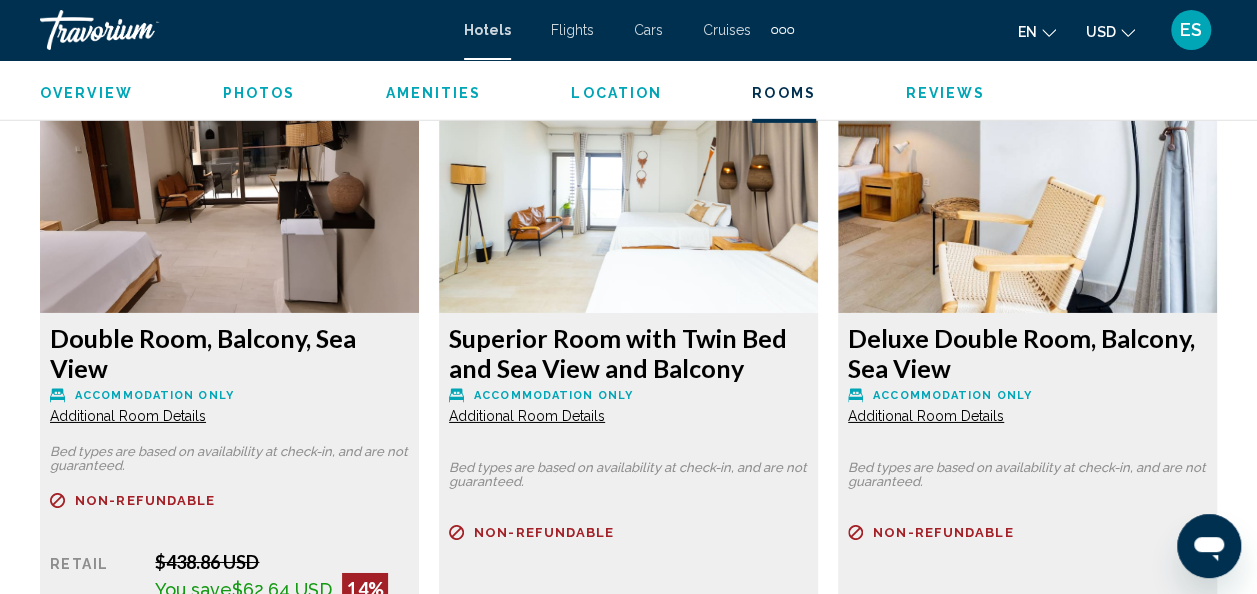 click on "Additional Room Details" at bounding box center [128, 416] 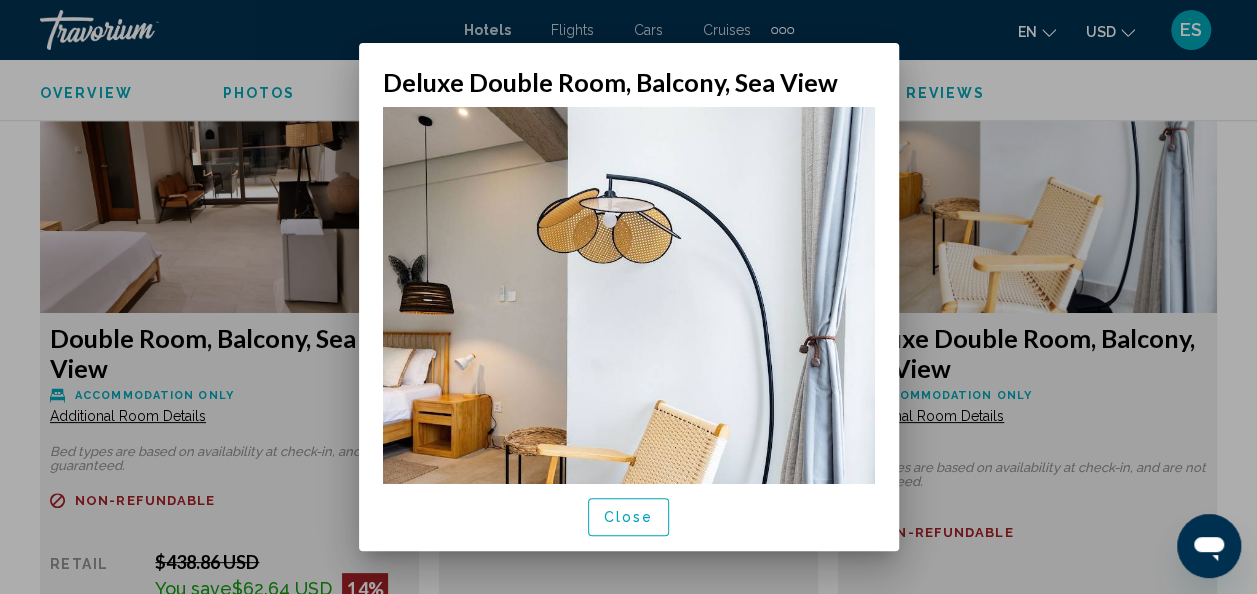 scroll, scrollTop: 0, scrollLeft: 0, axis: both 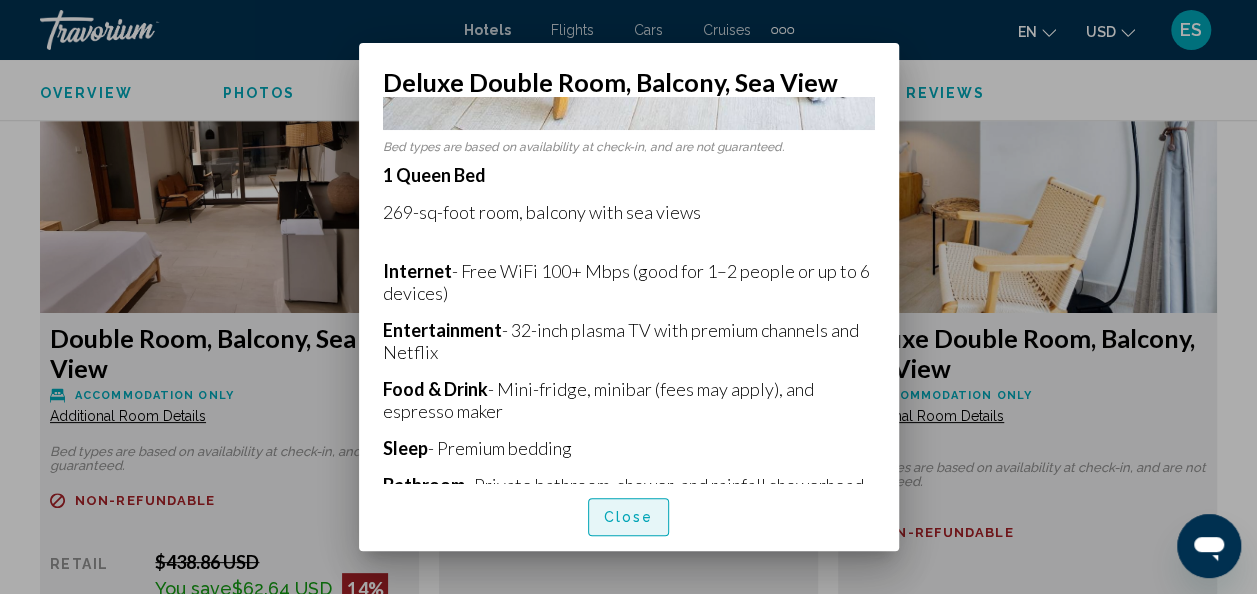 click on "Close" at bounding box center [629, 518] 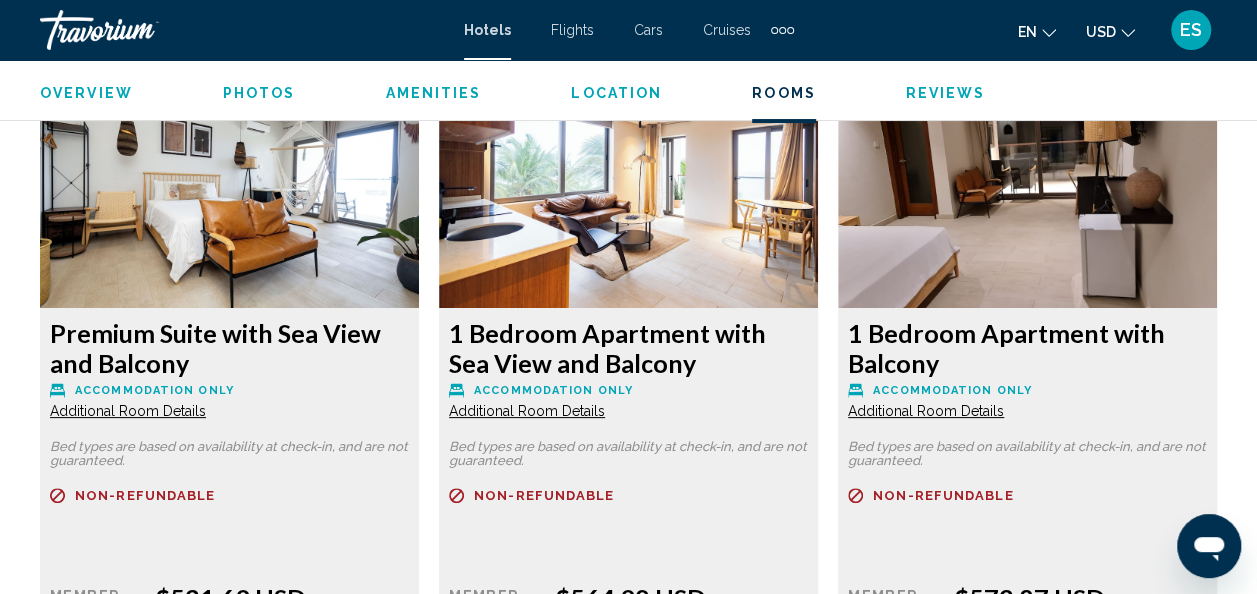 scroll, scrollTop: 3839, scrollLeft: 0, axis: vertical 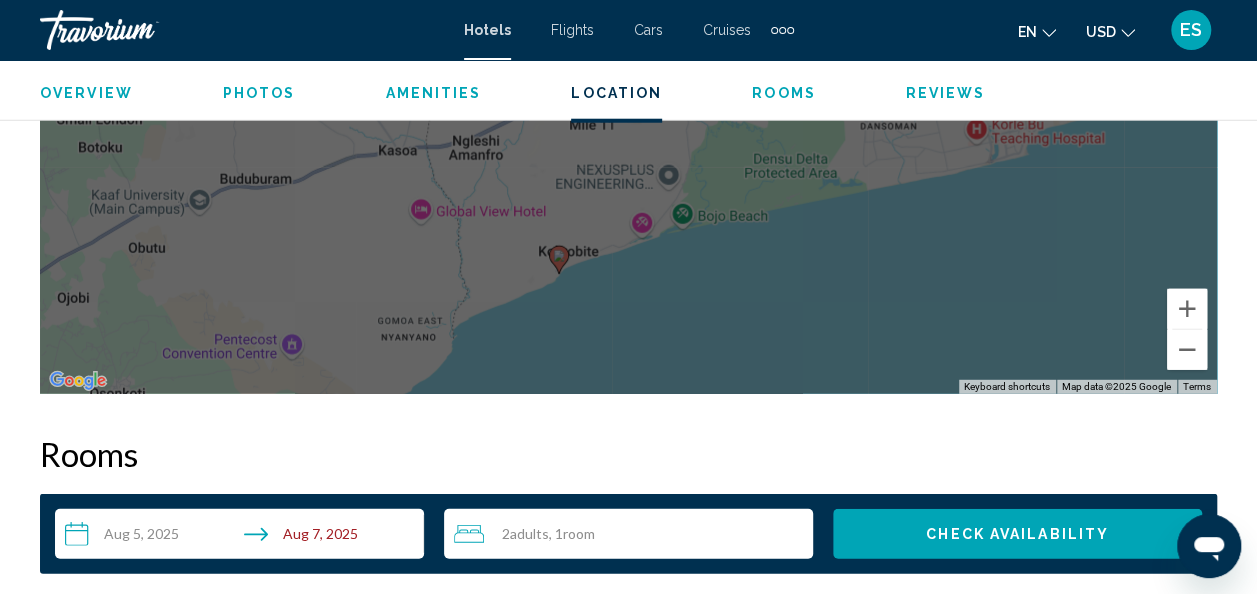click on "**********" at bounding box center [243, 537] 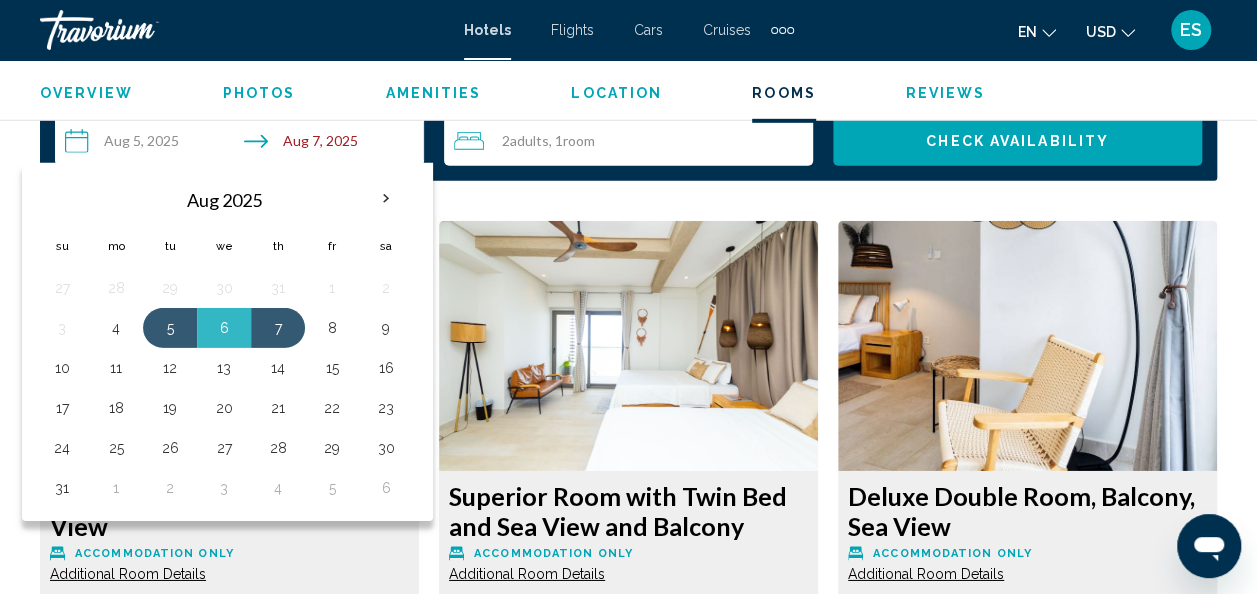 scroll, scrollTop: 2989, scrollLeft: 0, axis: vertical 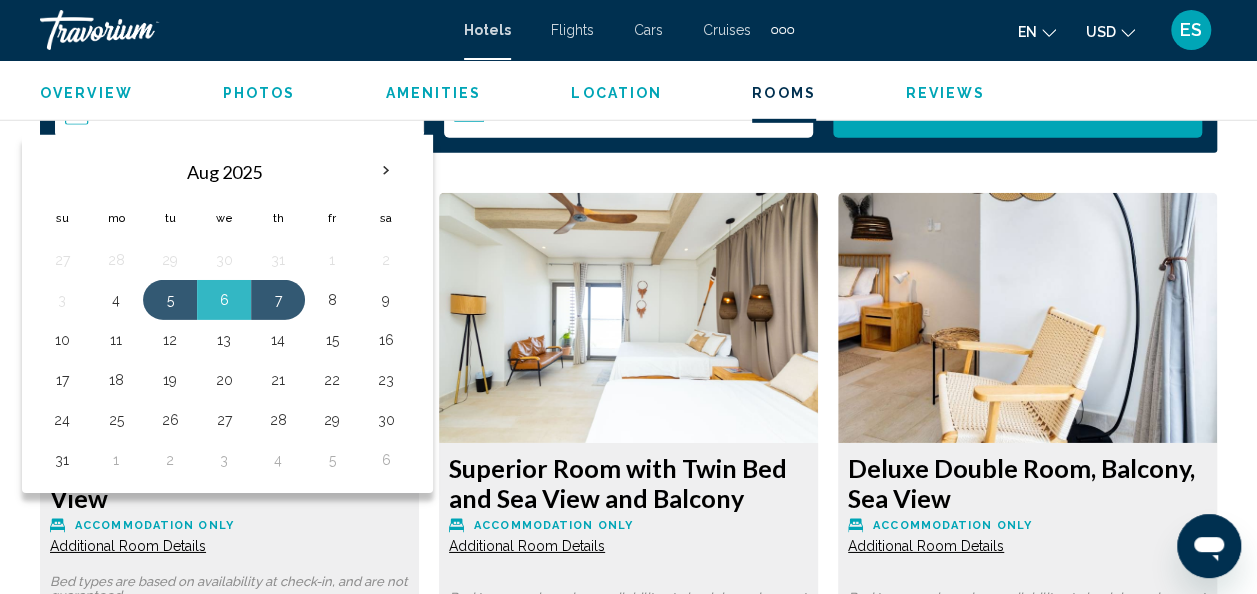 click on "Double Room, Balcony, Sea View
Accommodation Only Additional Room Details" at bounding box center [229, 504] 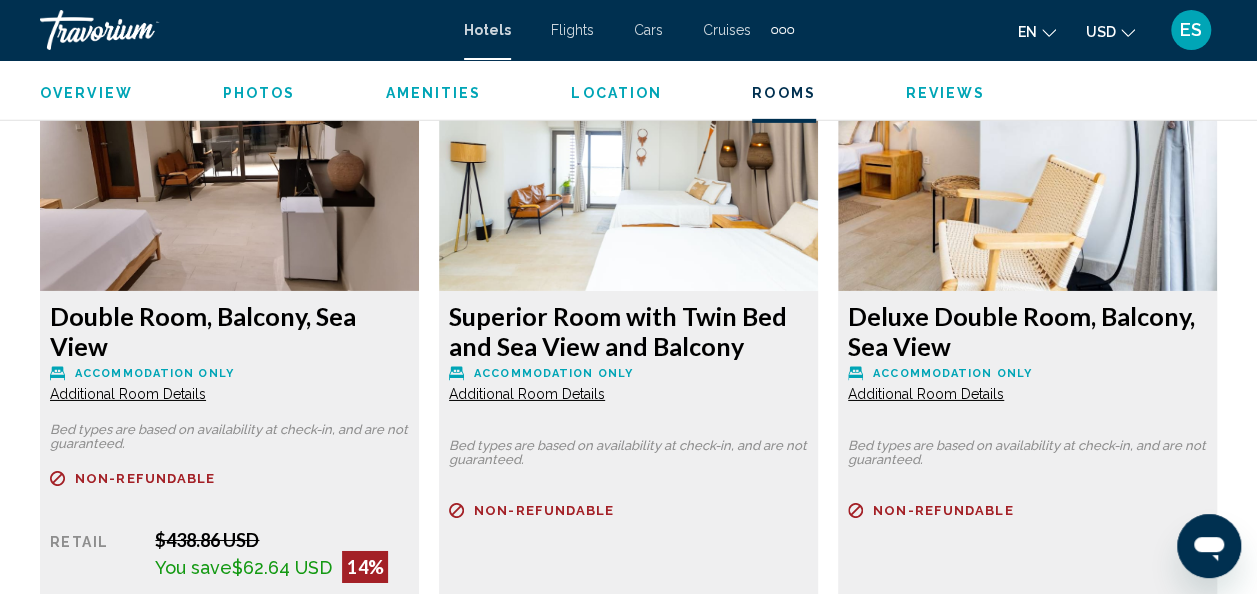 scroll, scrollTop: 3152, scrollLeft: 0, axis: vertical 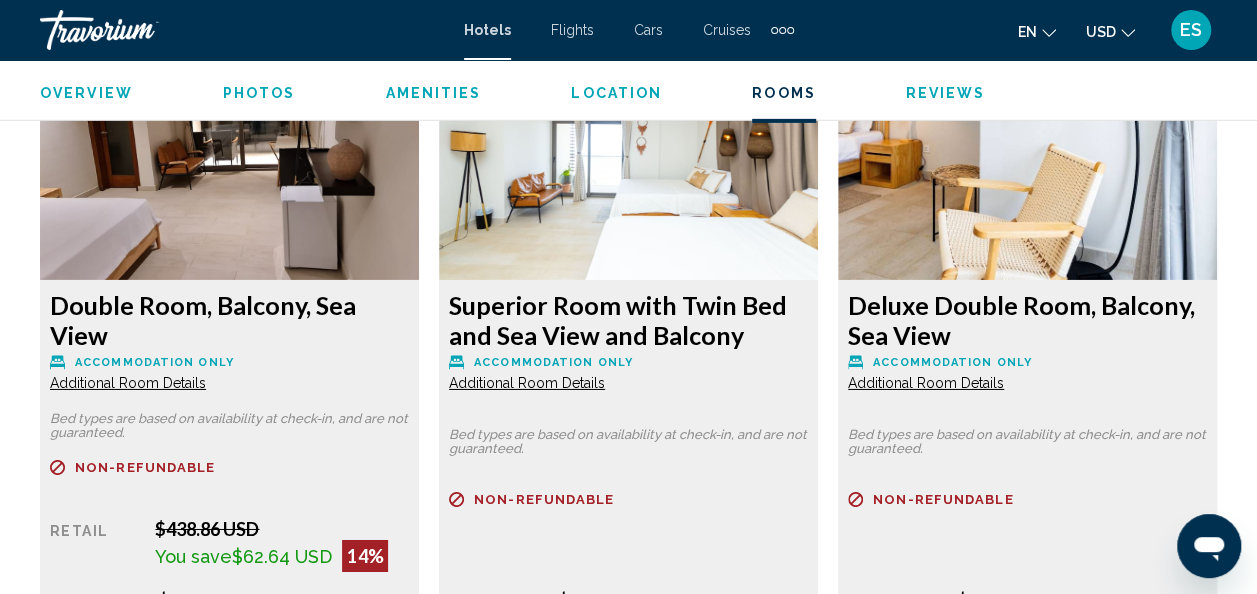 click on "Additional Room Details" at bounding box center [128, 383] 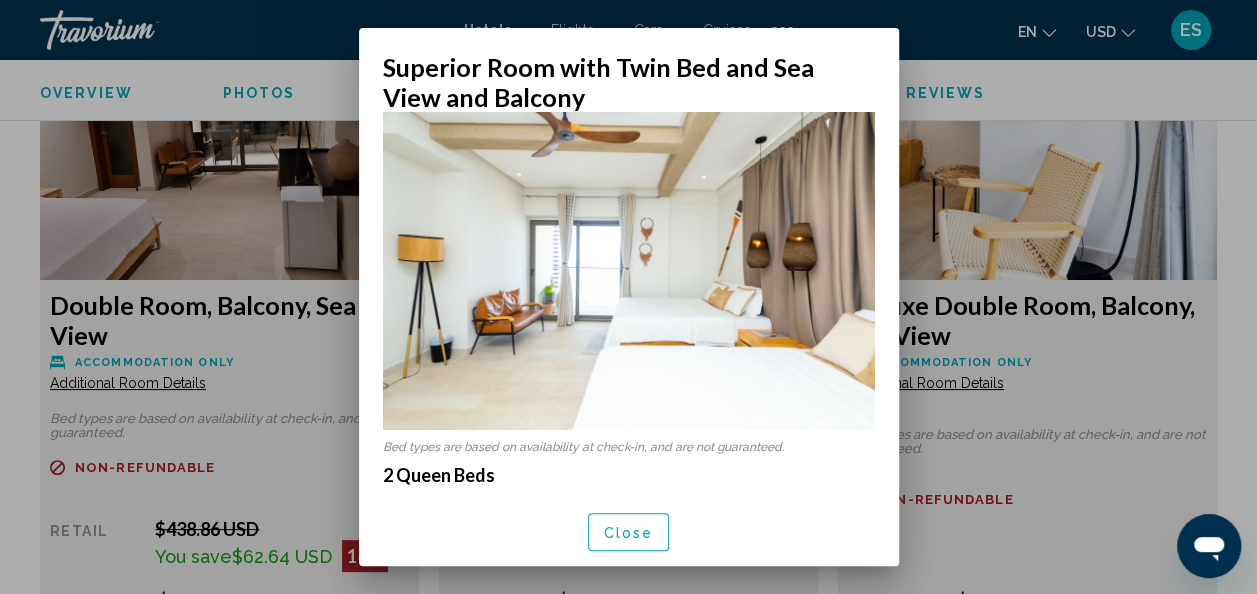 scroll, scrollTop: 0, scrollLeft: 0, axis: both 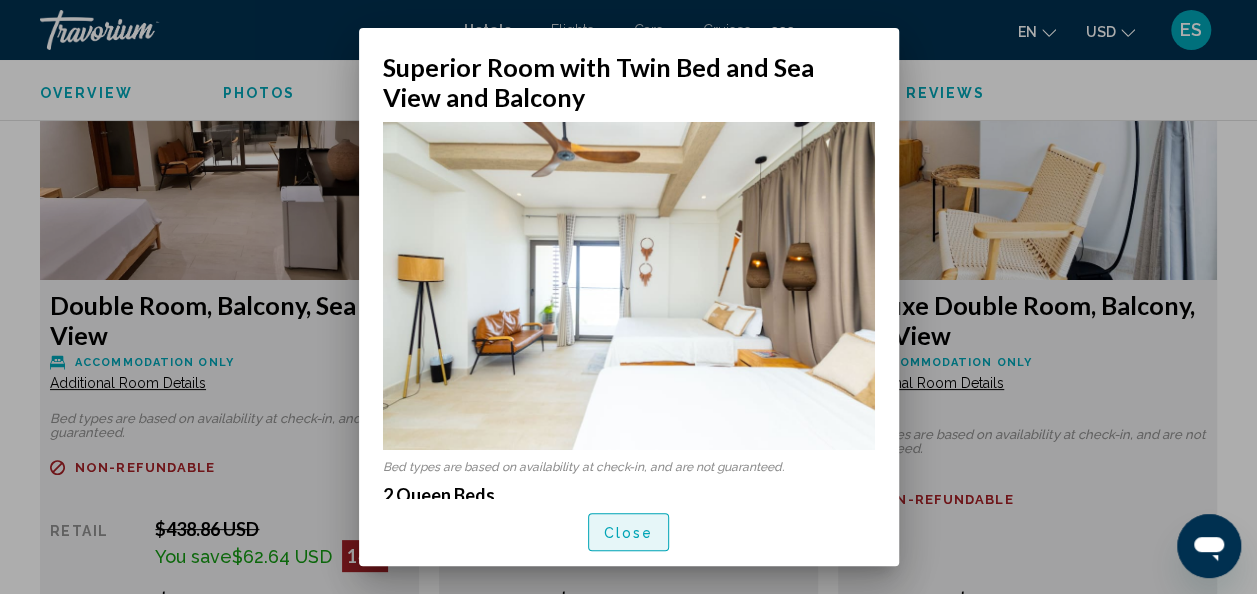 click on "Close" at bounding box center (629, 533) 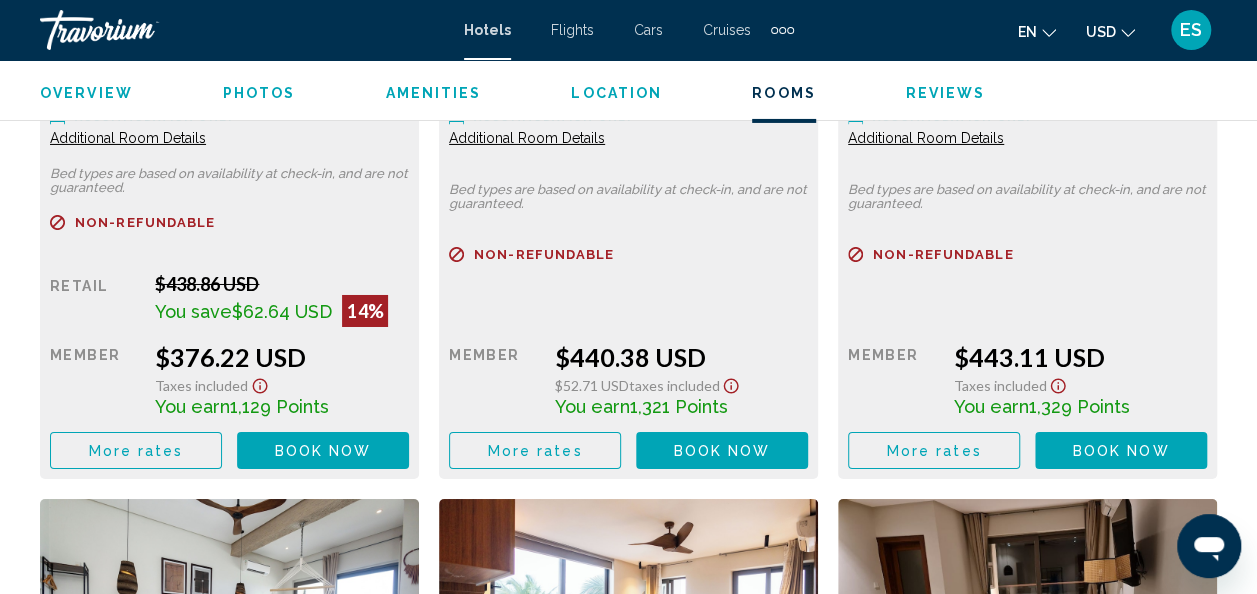 scroll, scrollTop: 3402, scrollLeft: 0, axis: vertical 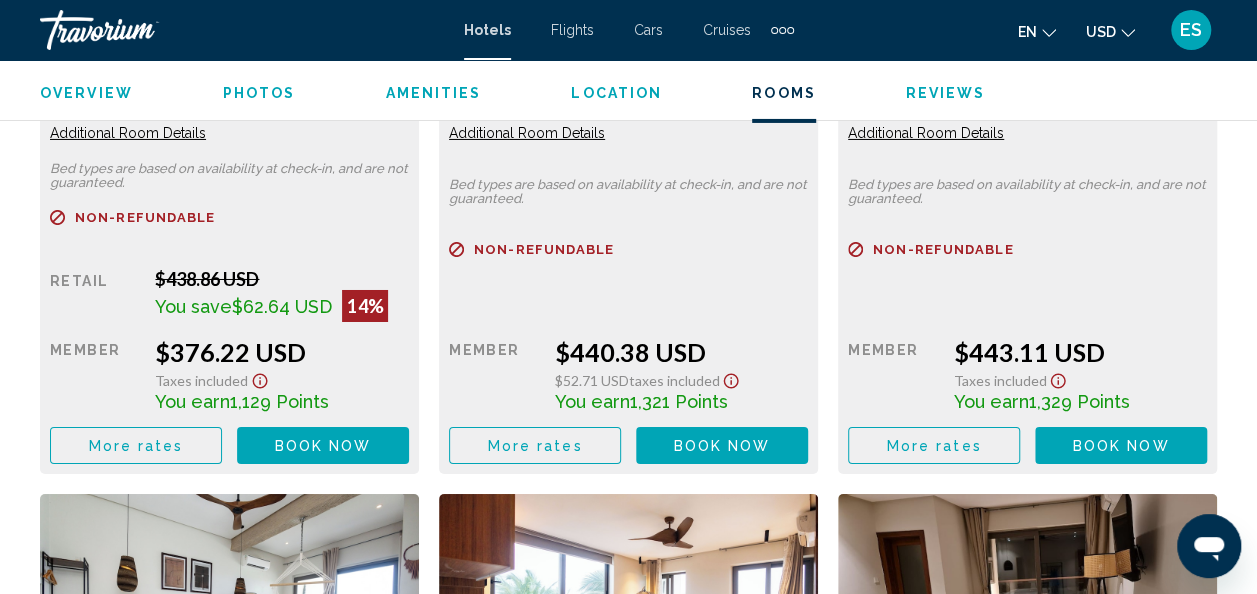 click on "More rates" at bounding box center [136, 445] 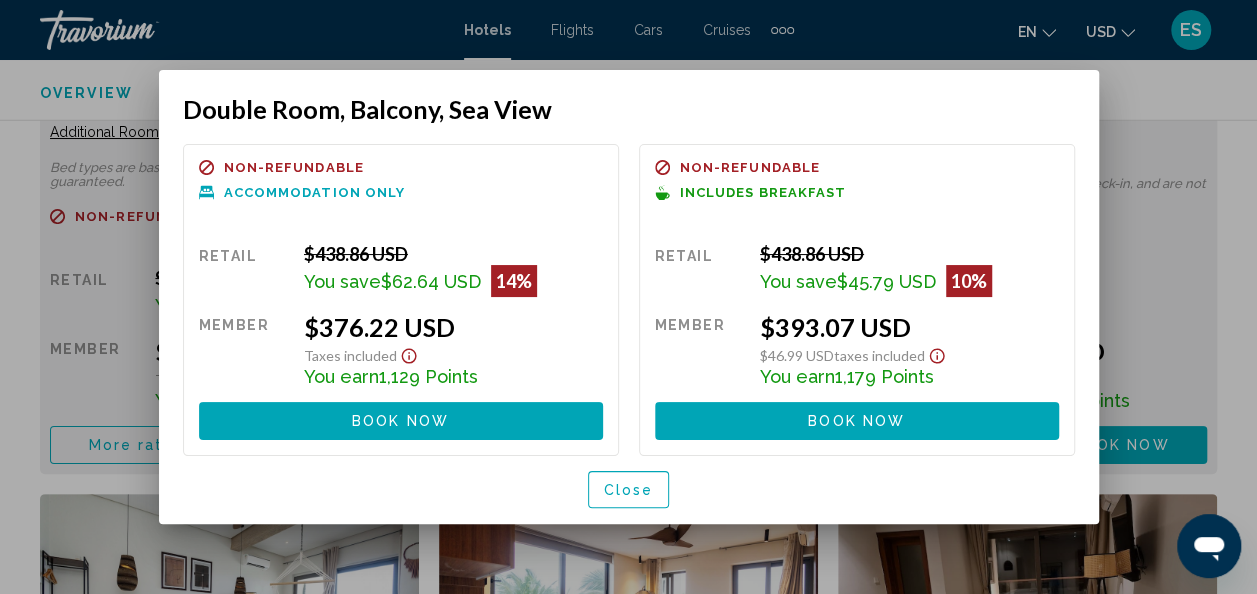 click on "Close" at bounding box center (629, 489) 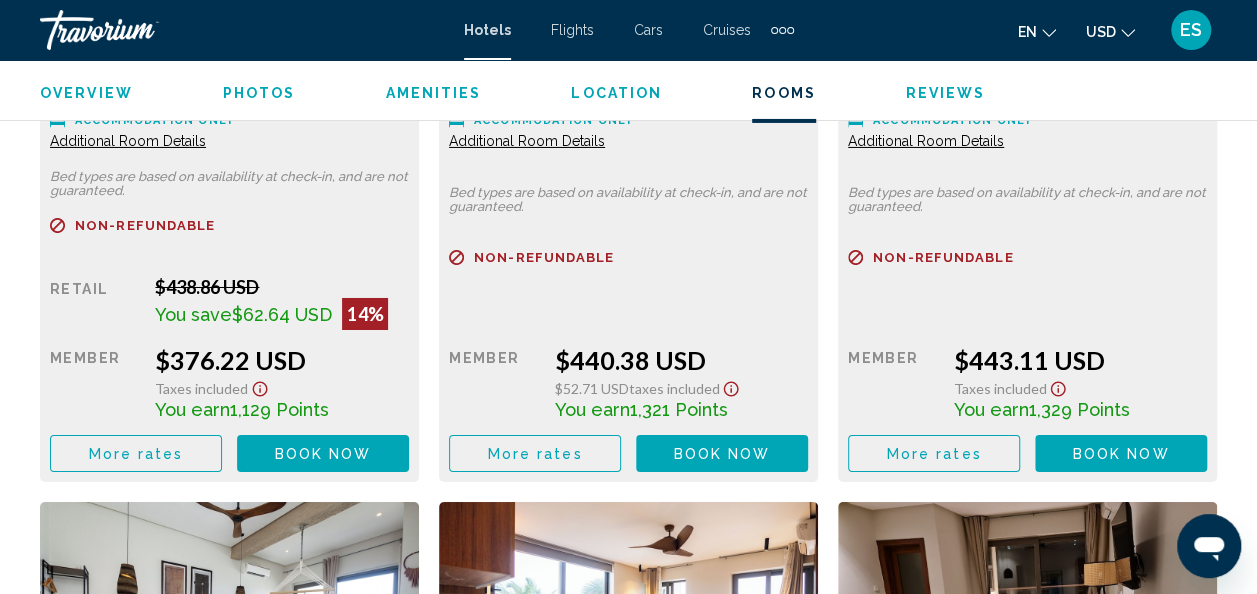 scroll, scrollTop: 3396, scrollLeft: 0, axis: vertical 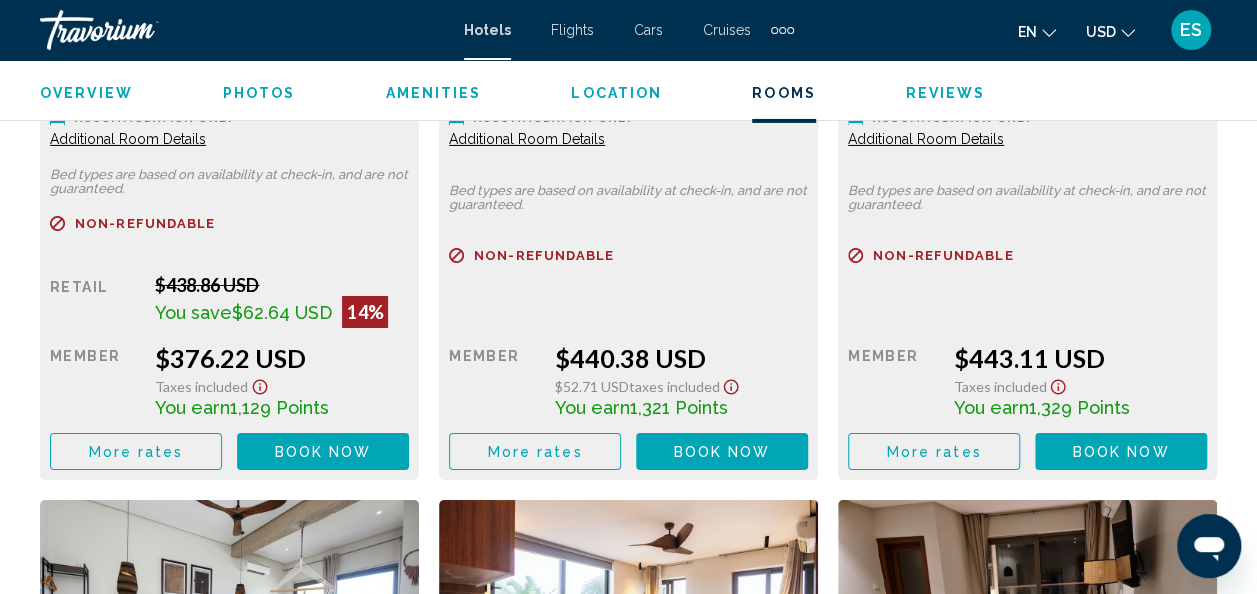 click on "Book now" at bounding box center [323, 452] 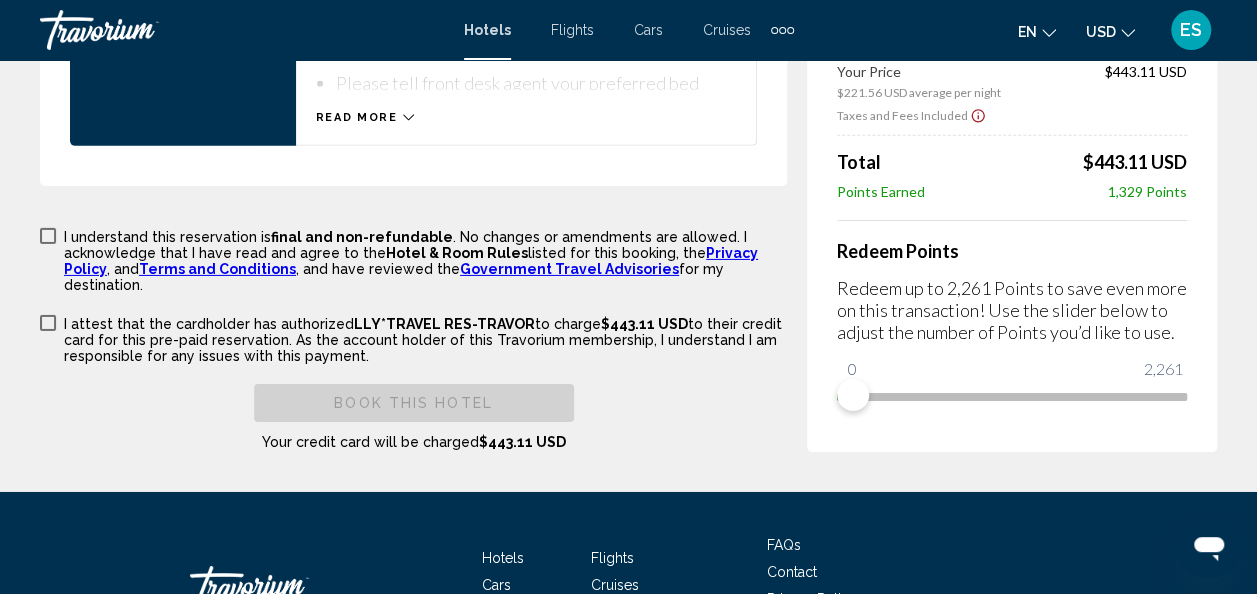 scroll, scrollTop: 3065, scrollLeft: 0, axis: vertical 